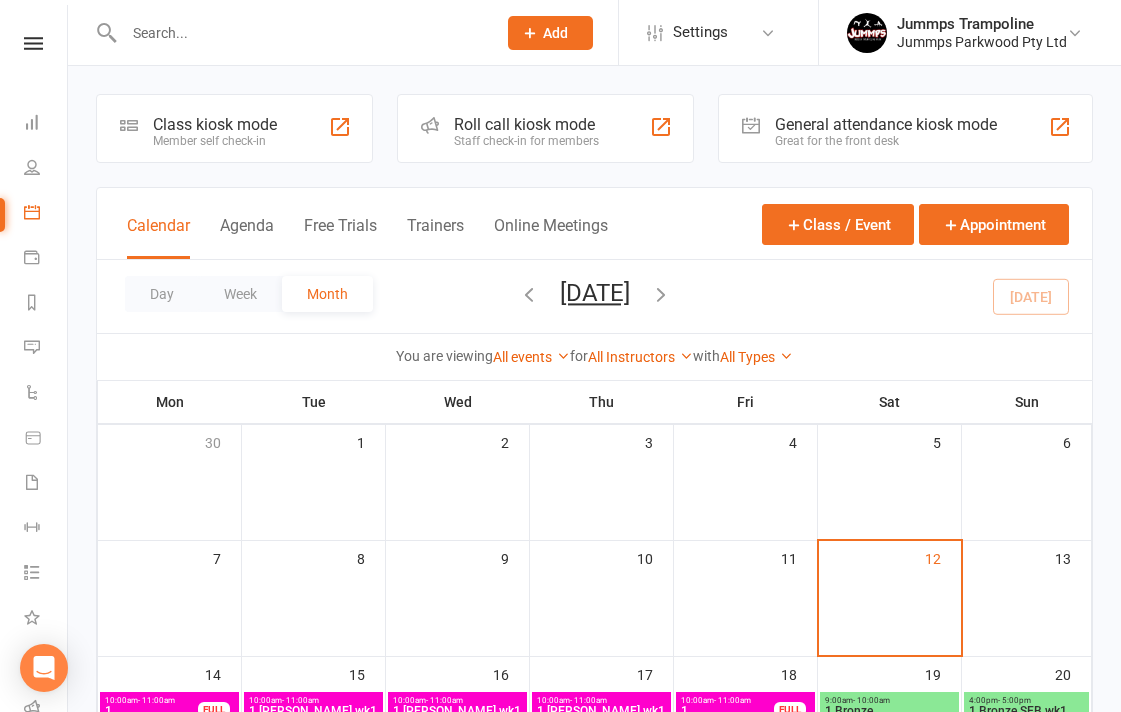 scroll, scrollTop: 113, scrollLeft: 0, axis: vertical 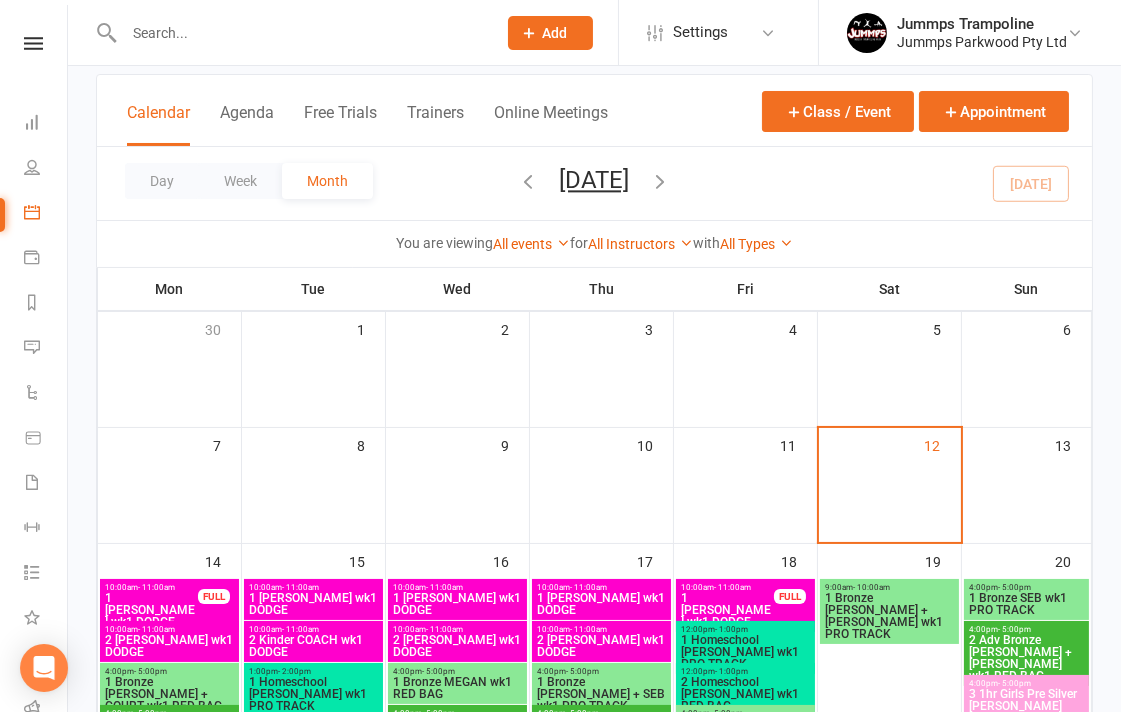 click on "Calendar Agenda Free Trials Trainers Online Meetings
Class / Event  Appointment Day Week Month [DATE]
[DATE]
Sun Mon Tue Wed Thu Fri Sat
29
30
01
02
03
04
05
06
07
08
09
10
11
12
13
14
15
16
17
18
19
20
21
22
23
24
25
26
27
28
29
30
31 01" at bounding box center (594, 171) 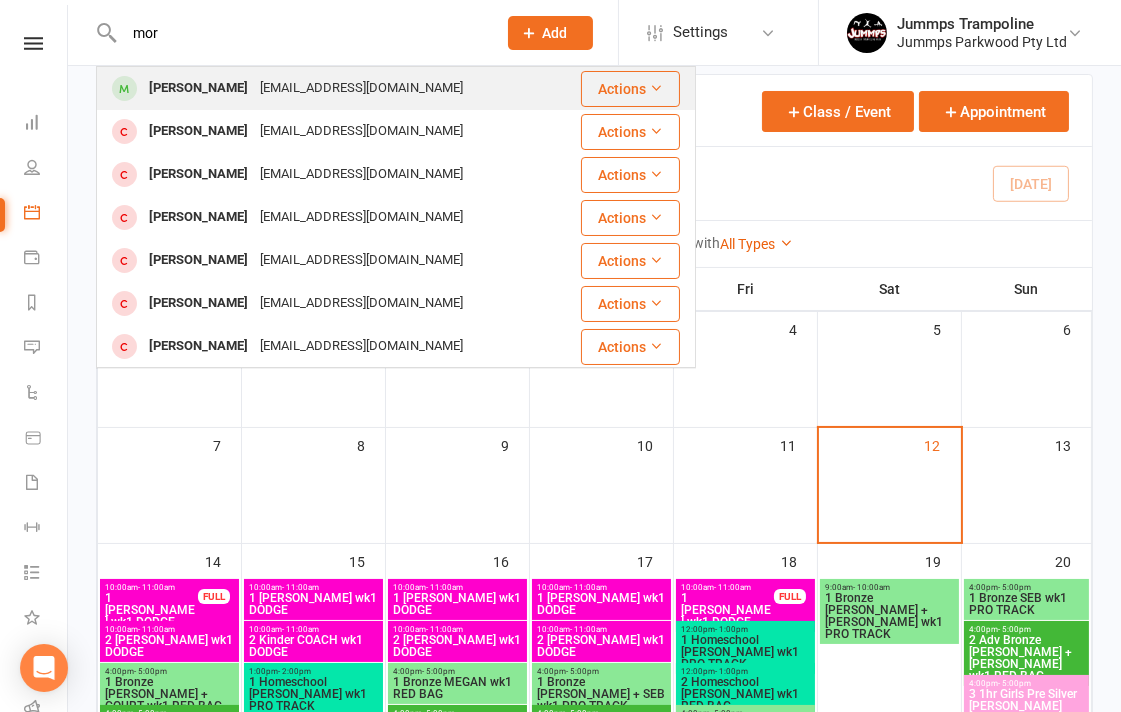 type on "mor" 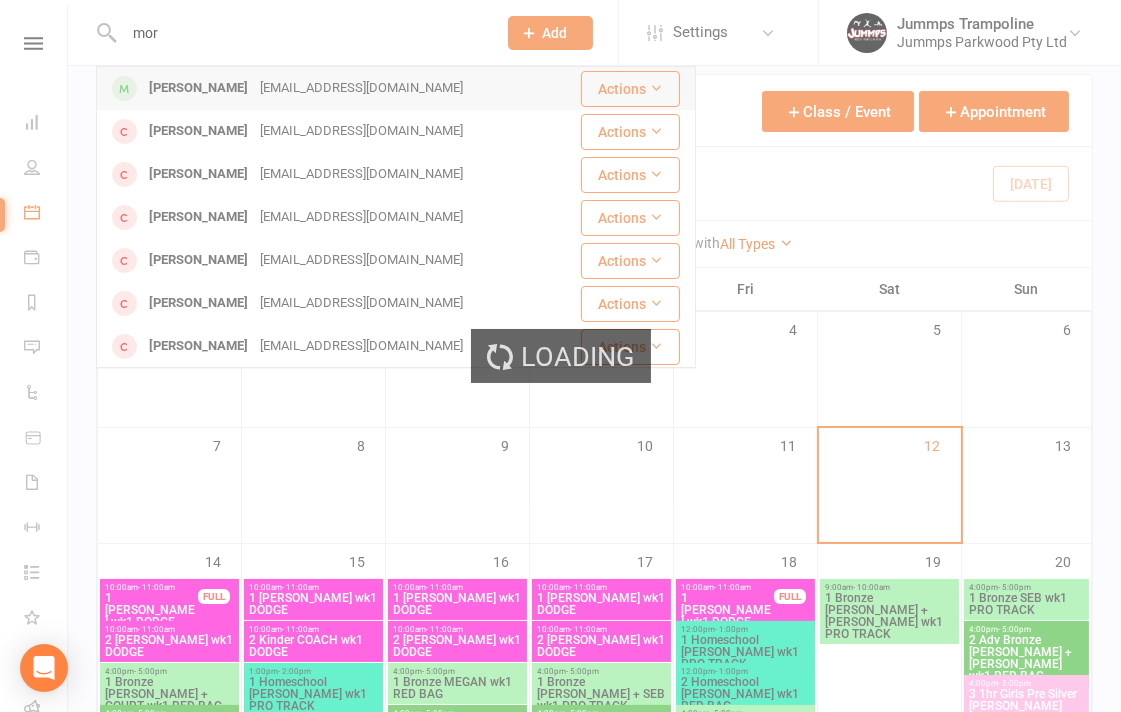 type 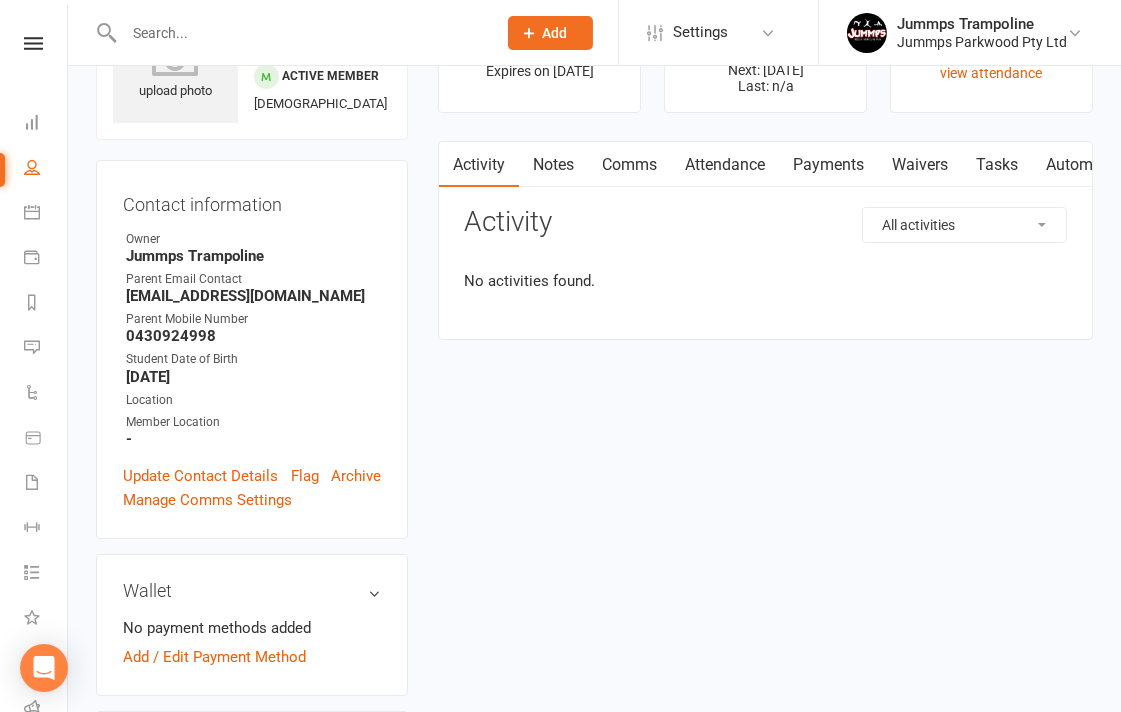 scroll, scrollTop: 0, scrollLeft: 0, axis: both 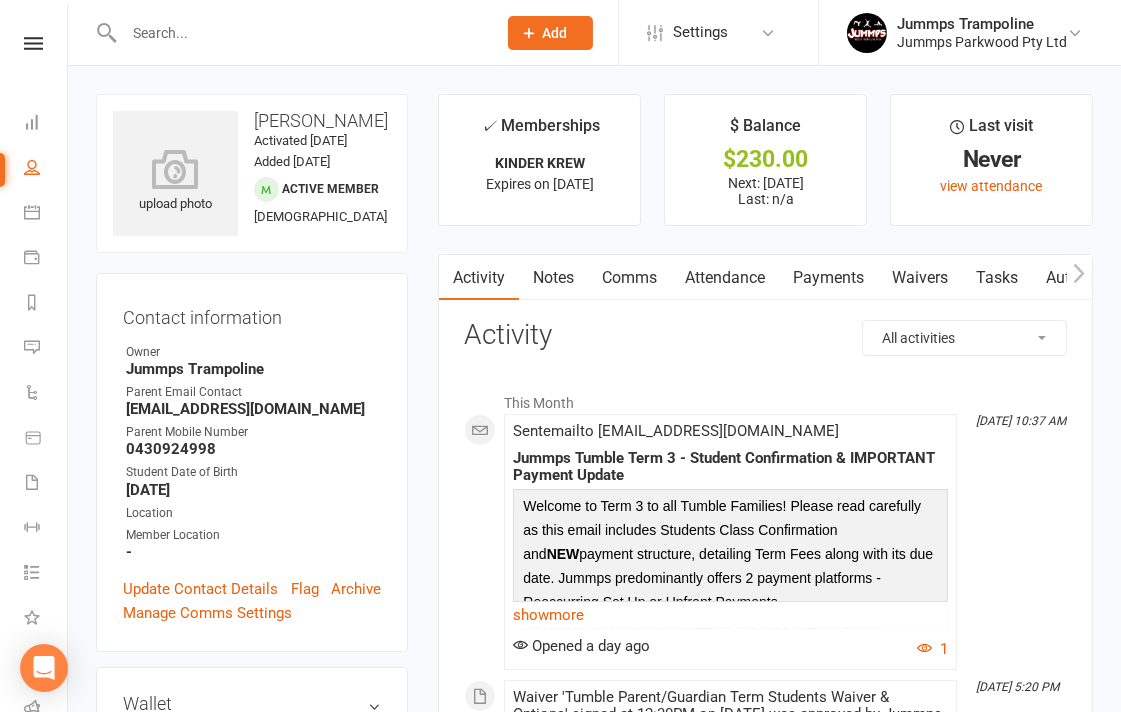 click on "upload photo [PERSON_NAME] Activated [DATE] Added [DATE]   Active member [DEMOGRAPHIC_DATA]  Contact information Owner   Jummps Trampoline Parent Email Contact  [EMAIL_ADDRESS][DOMAIN_NAME]
Parent Mobile Number  [PHONE_NUMBER]
Student Date of Birth  [DEMOGRAPHIC_DATA]
Location
Member Location  -
Update Contact Details Flag Archive Manage Comms Settings
Wallet No payment methods added
Add / Edit Payment Method
Membership      KINDER KREW [DATE] — [DATE] This  week Membership has not started yet     Cancel membership Upgrade / Downgrade Add new membership
Family Members   [PERSON_NAME] - Parent / Guardian Add link to existing contact  Add link to new contact
Emergency Contact Details  edit Name -
Relationship to Member -
Phone -
Email -
Name -
Relationship to Member -
Phone -
Email -
Member Portal Login Details  URL:  [URL][DOMAIN_NAME].. Copy PIN:  9038 Enabled:
Send Member Details
Mobile App  Email / SMS Subscriptions  edit Suspensions  Waiver Answers  edit" at bounding box center (252, 1193) 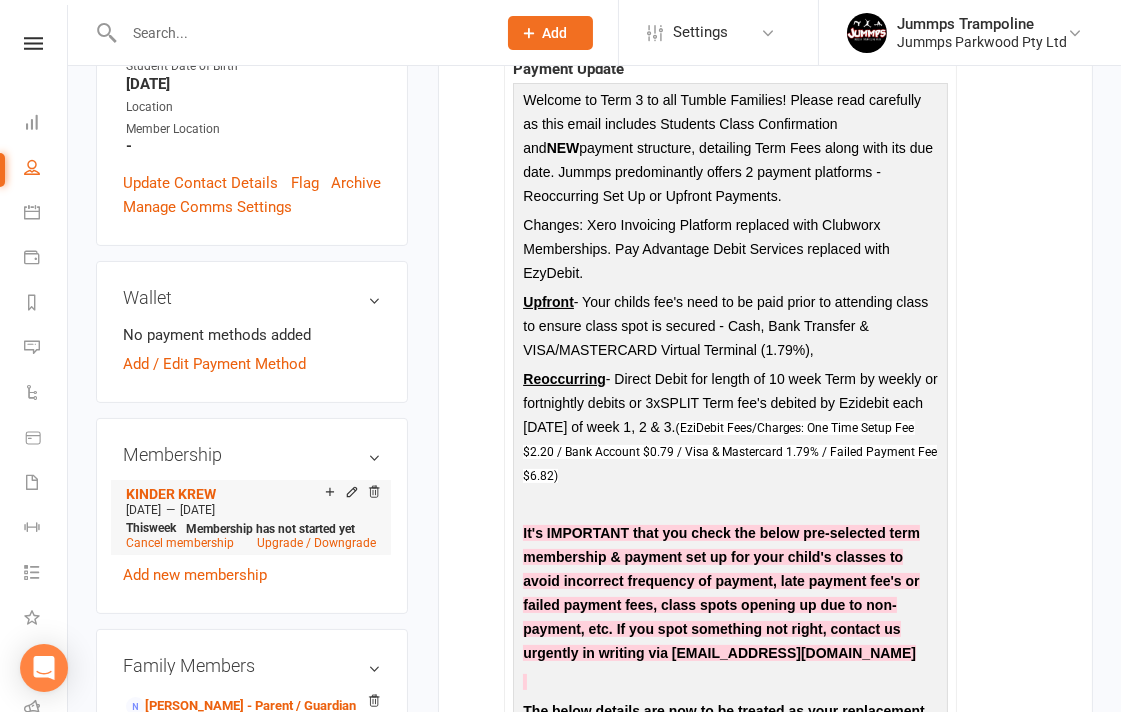 scroll, scrollTop: 444, scrollLeft: 0, axis: vertical 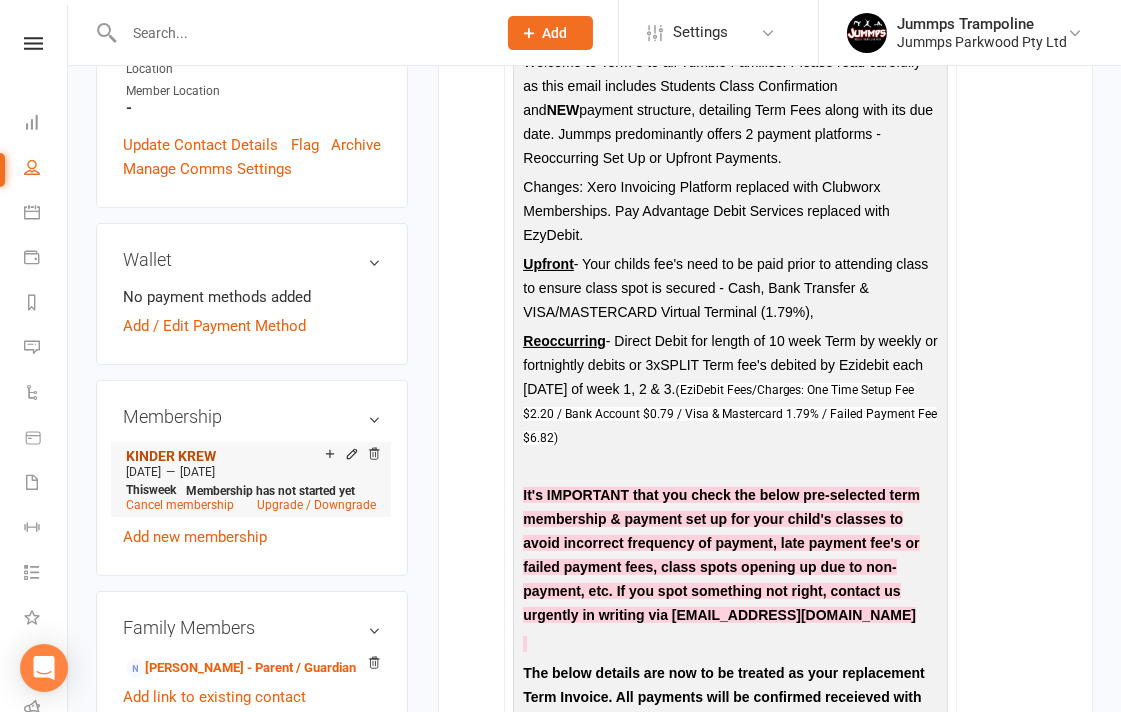 click on "KINDER KREW" at bounding box center [171, 456] 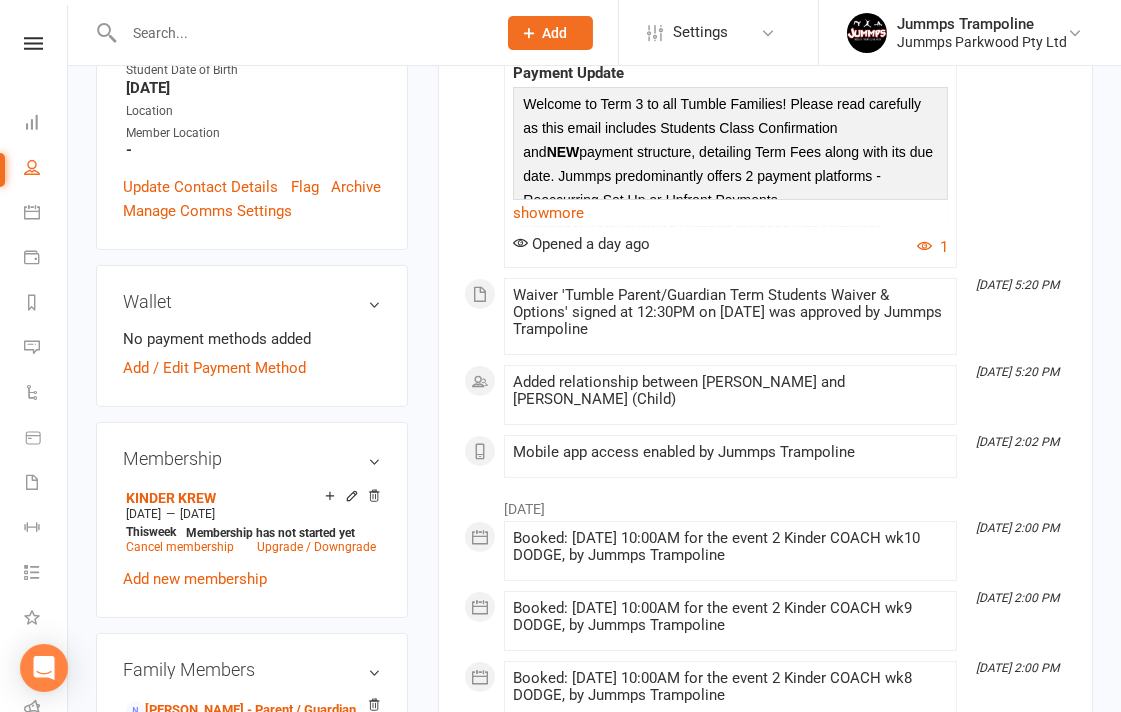 scroll, scrollTop: 555, scrollLeft: 0, axis: vertical 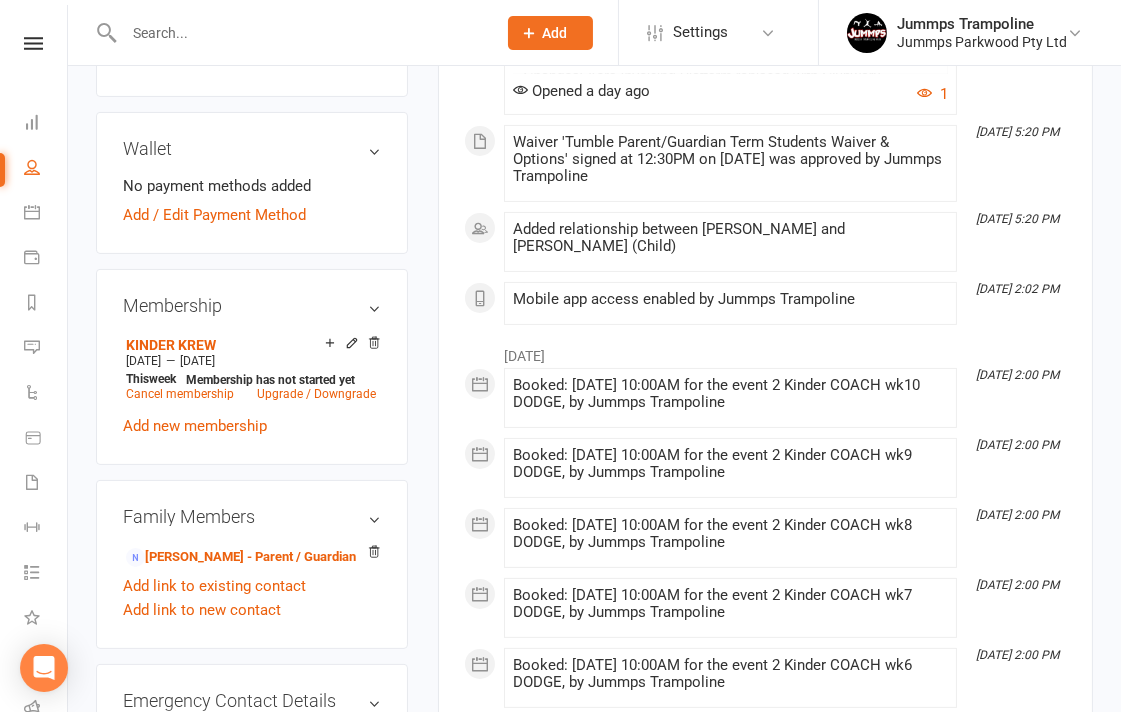 click on "KINDER KREW [DATE] — [DATE] This  week Membership has not started yet     Cancel membership Upgrade / Downgrade Add new membership" at bounding box center [252, 384] 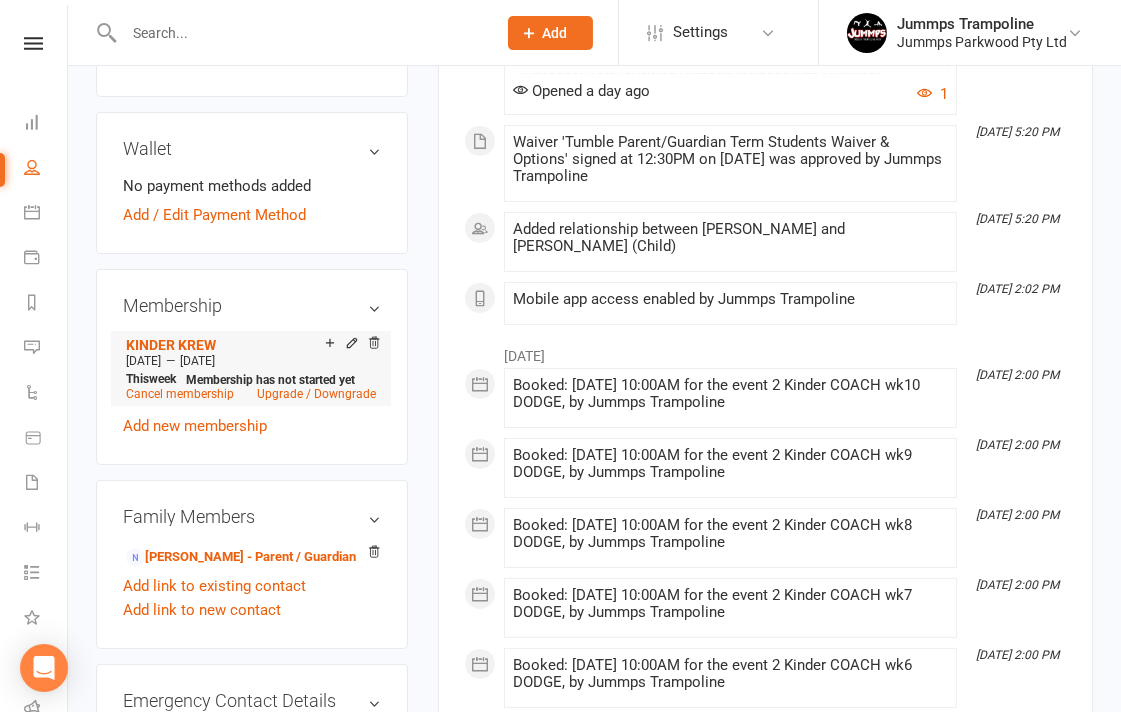 click on "[DATE]" at bounding box center (197, 361) 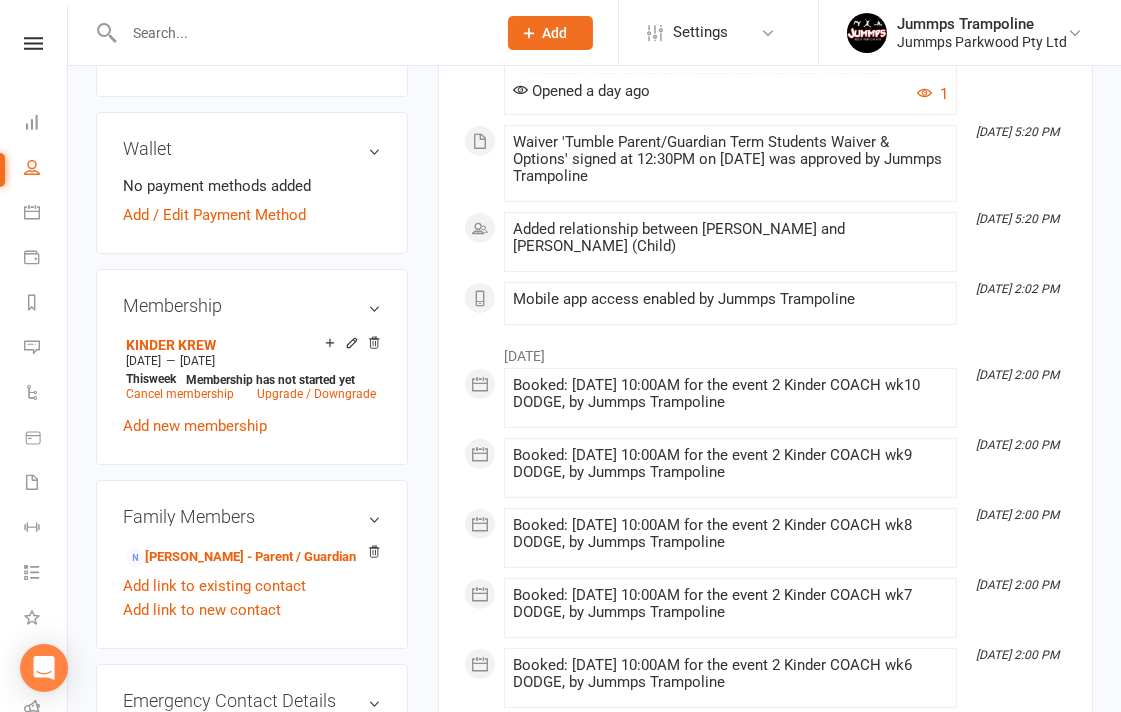 click on "Membership      KINDER KREW [DATE] — [DATE] This  week Membership has not started yet     Cancel membership Upgrade / Downgrade Add new membership" at bounding box center (252, 367) 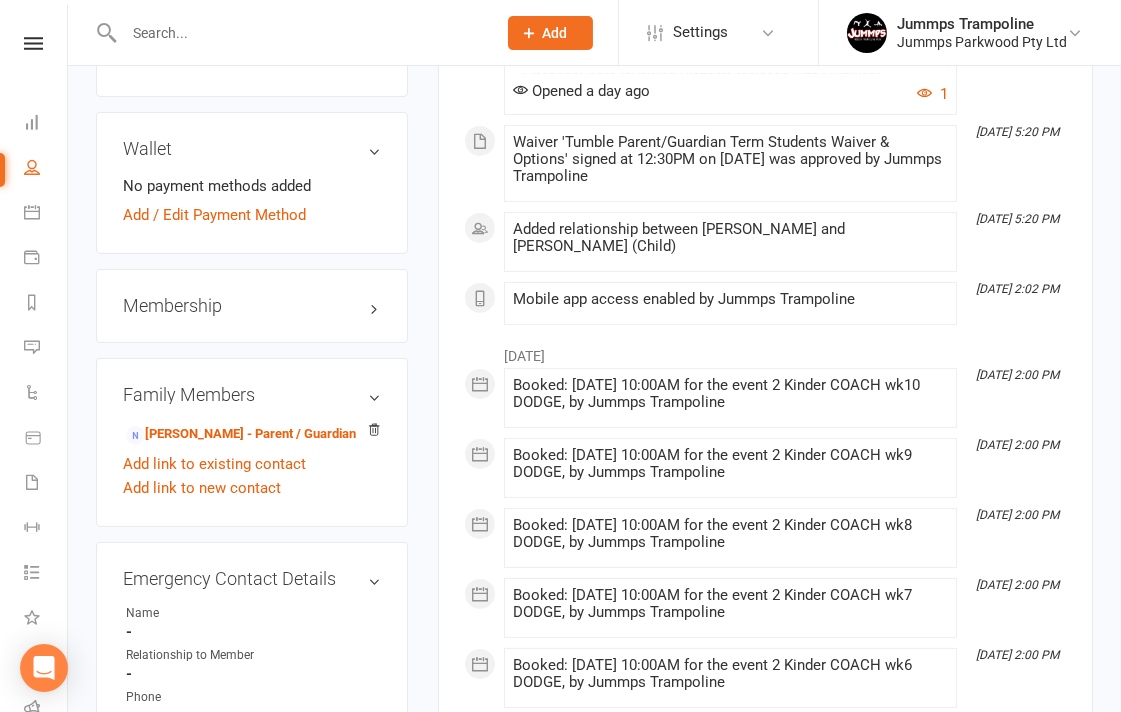 click on "Membership" at bounding box center [252, 306] 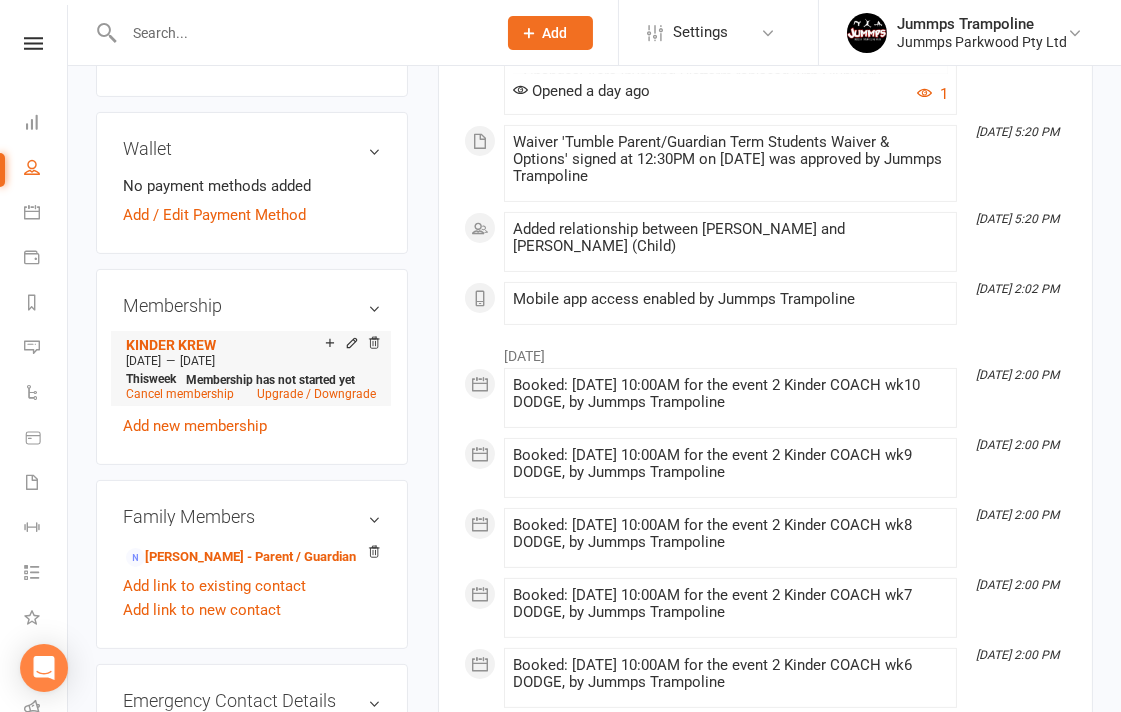 click on "KINDER KREW" at bounding box center (225, 344) 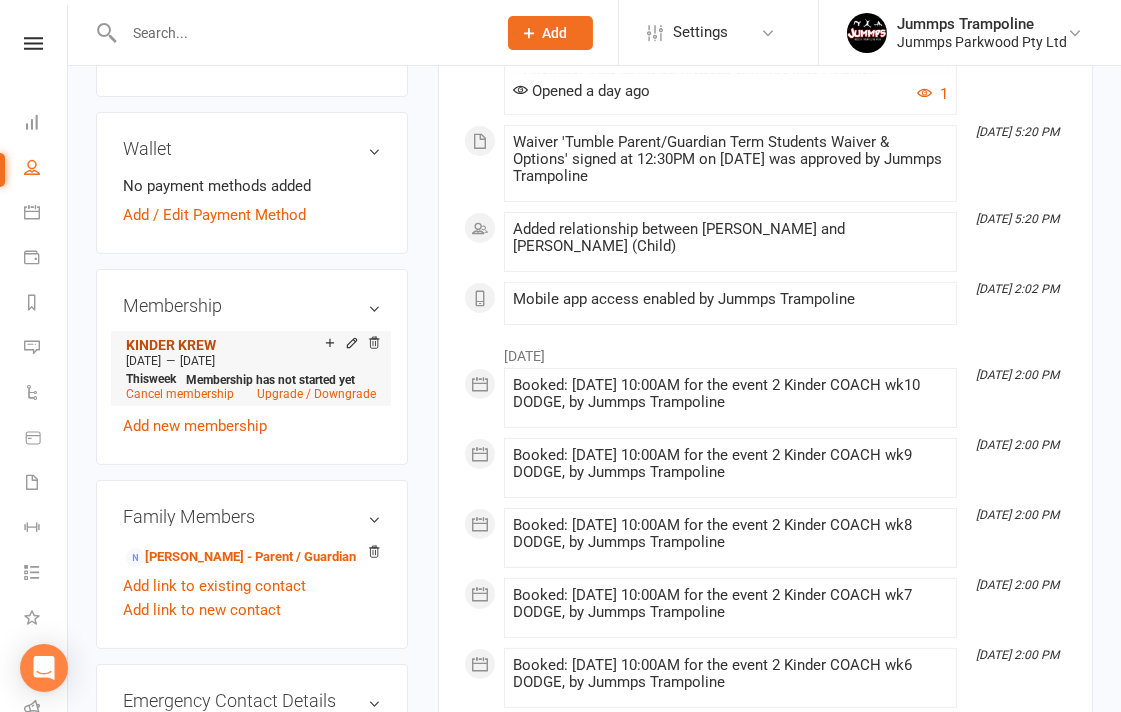 click on "KINDER KREW" at bounding box center [171, 345] 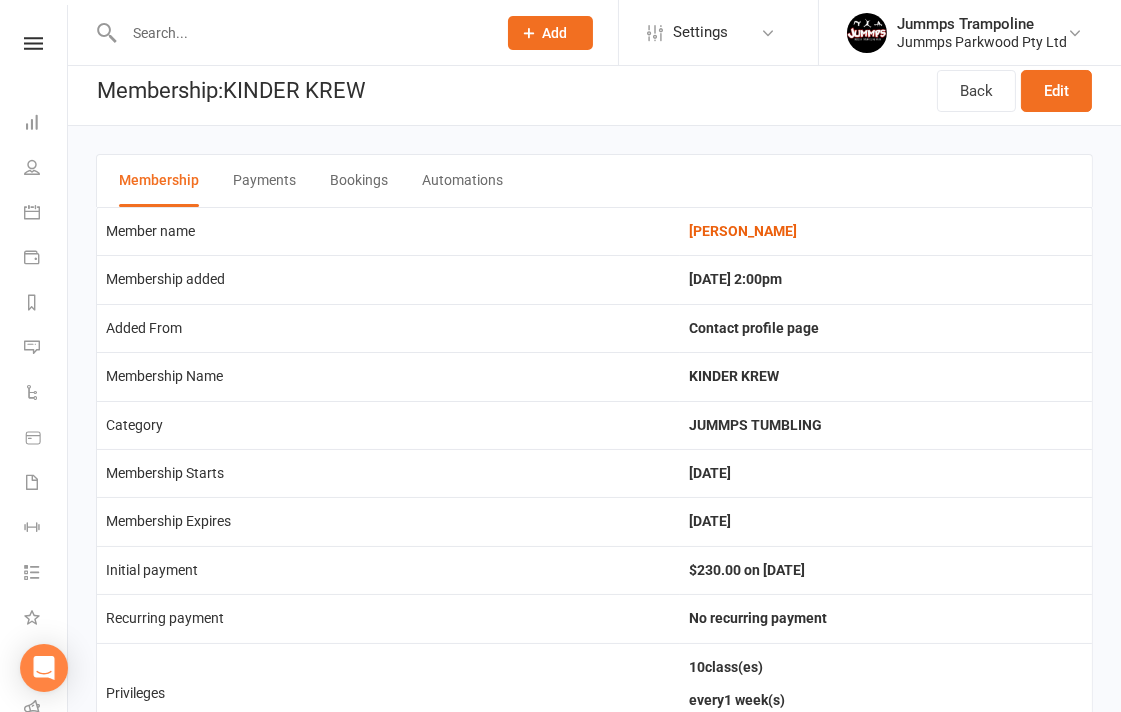 scroll, scrollTop: 0, scrollLeft: 0, axis: both 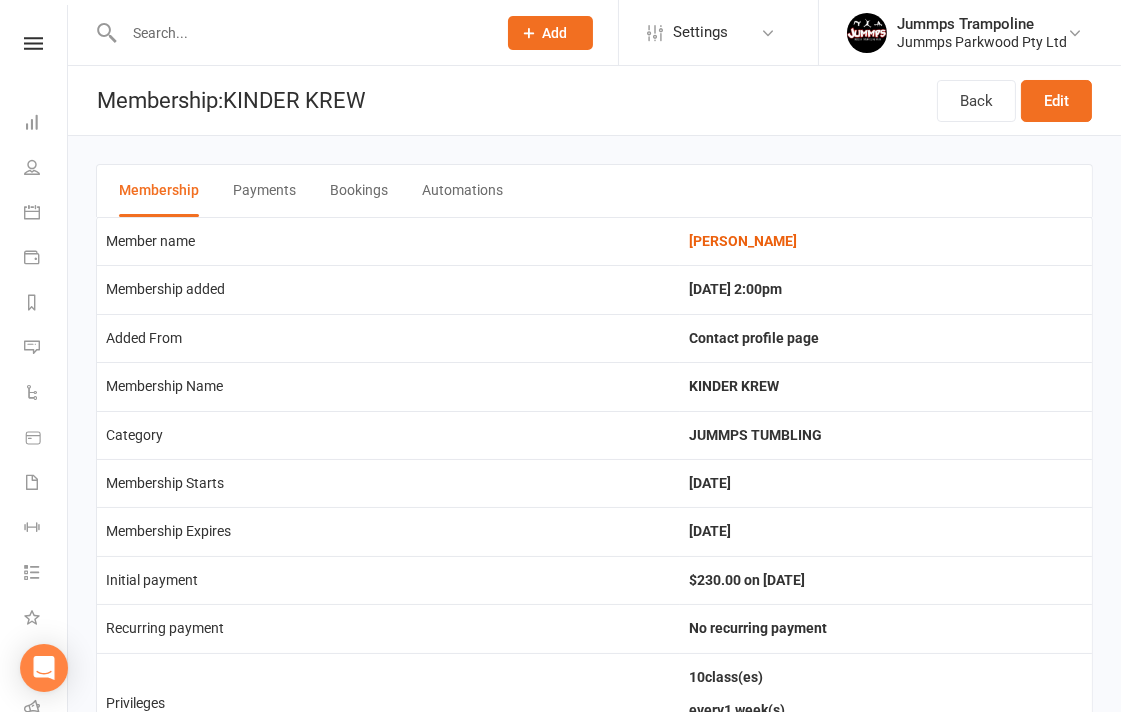 click on "Payments" at bounding box center [264, 191] 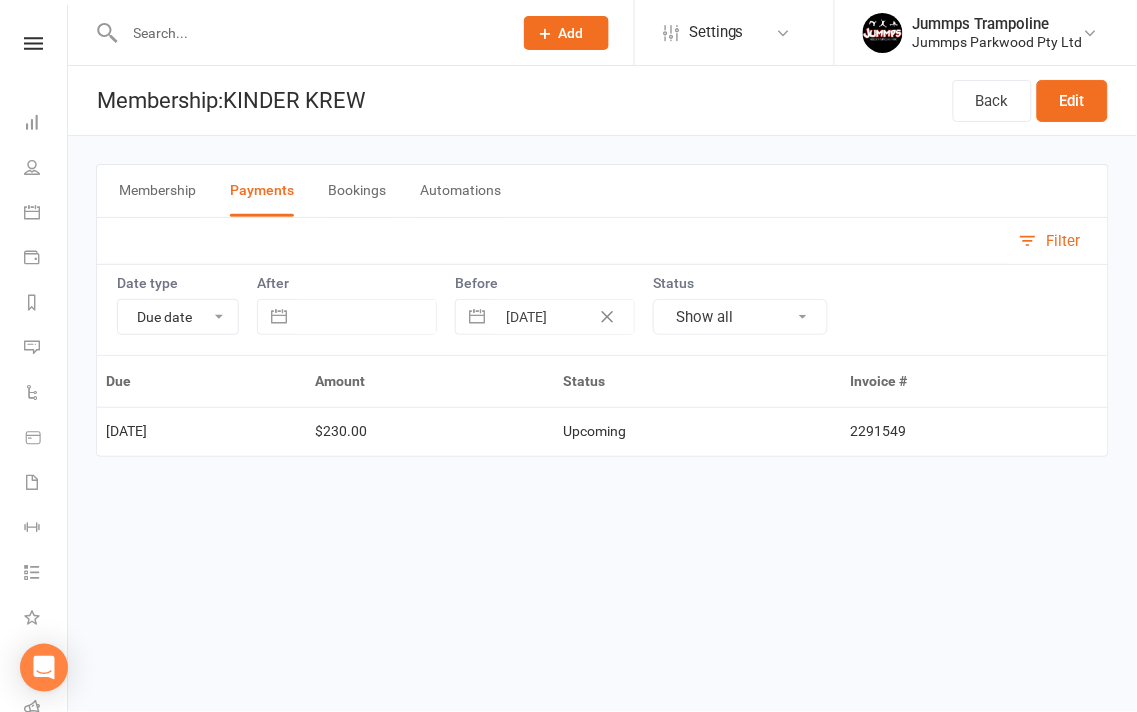 click on "Prospect
Member
Non-attending contact
Class / event
Appointment
Task
Membership plan
Bulk message
Add
Settings Membership Plans Event Templates Appointment Types Mobile App  Website Image Library Customize Contacts Access Control Users Account Profile Clubworx API Jummps Trampoline Jummps Parkwood Pty Ltd My profile My subscription Help Terms & conditions  Privacy policy  Sign out Clubworx Dashboard People Calendar Payments Reports Messages   Automations   Product Sales Waivers   6 Workouts   Tasks   What's New Check-in Kiosk modes General attendance Roll call Class check-in Signed in successfully. × × × × Membership:  KINDER KREW Back Edit Membership Payments Bookings Automations Filter Date type Due date Date paid Date failed After Before [DATE] Status   Due" at bounding box center (568, 256) 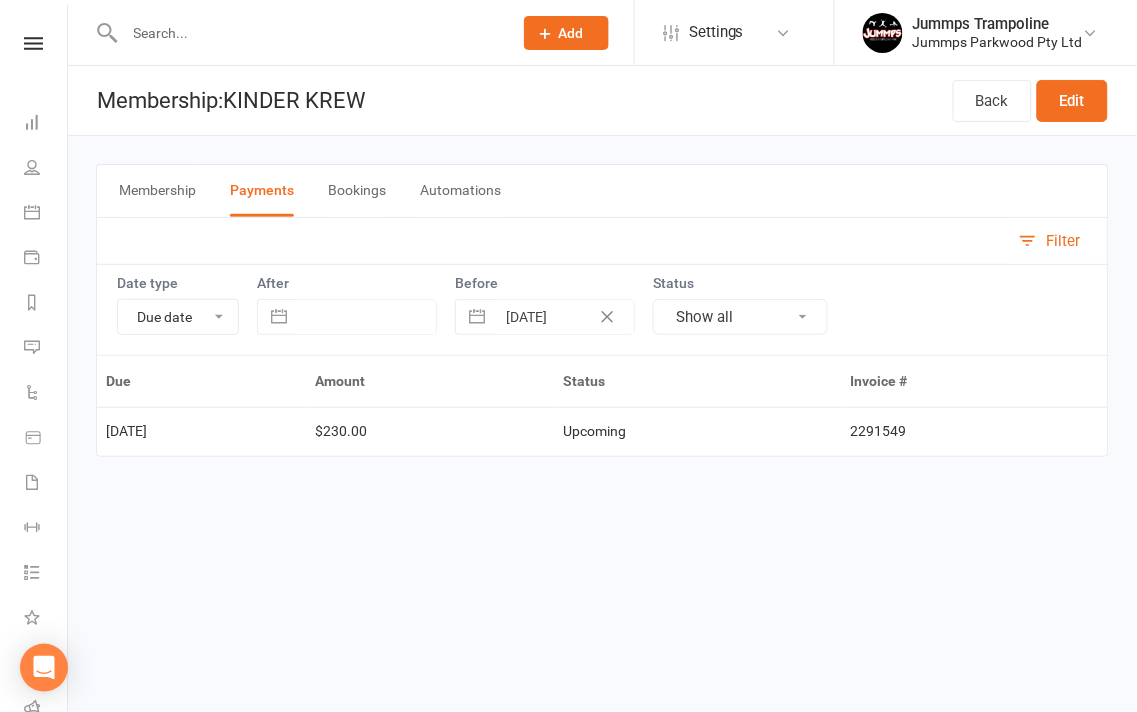 click on "Membership" at bounding box center [157, 191] 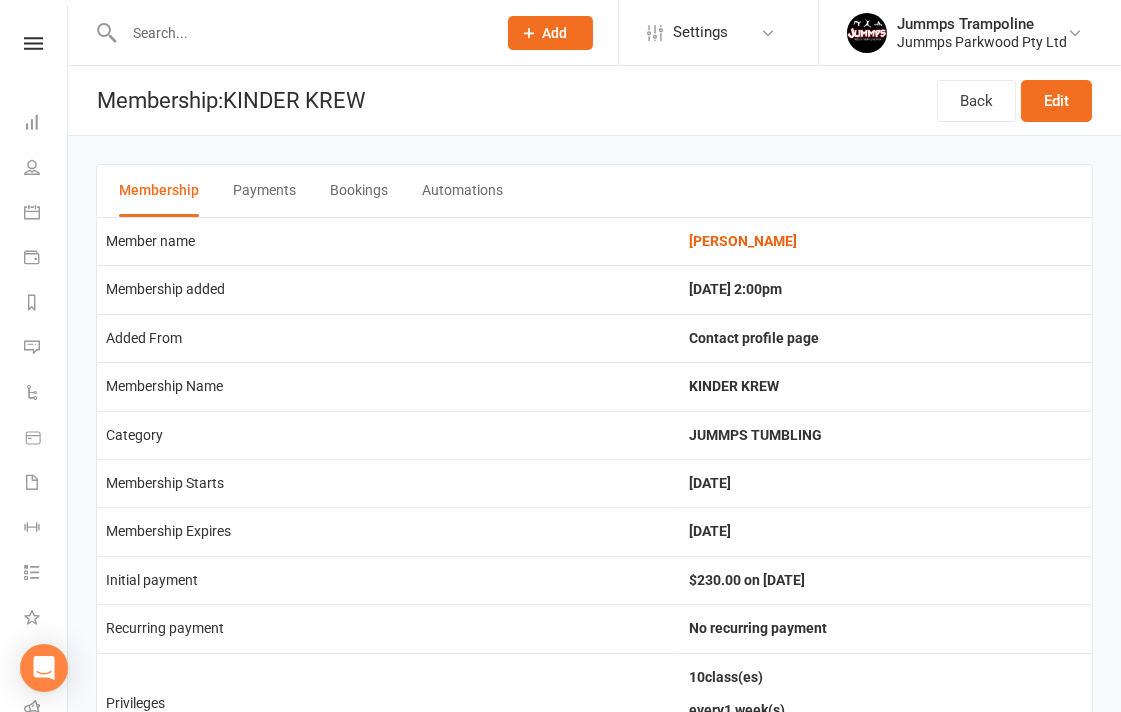 click on "Membership Payments Bookings Automations Member name [PERSON_NAME] Membership added [DATE] 2:00pm Added From Contact profile page Membership Name KINDER KREW Category JUMMPS TUMBLING Membership Starts [DATE] Membership Expires [DATE] Initial payment $230.00 on [DATE] Recurring payment No recurring payment Privileges 10  class(es) every  1   week(s) Trial membership? No When classes are missed No action Restrict access by Event Type Attendance limited to KINDER KREW  Attendance limit for  KINDER KREW  classes Unlimited Send receipt email to member on successful payment? Yes Tax status for membership payments Tax inclusive Automatic reschedule on failure Disabled Failure fee No failure fee" at bounding box center [594, 652] 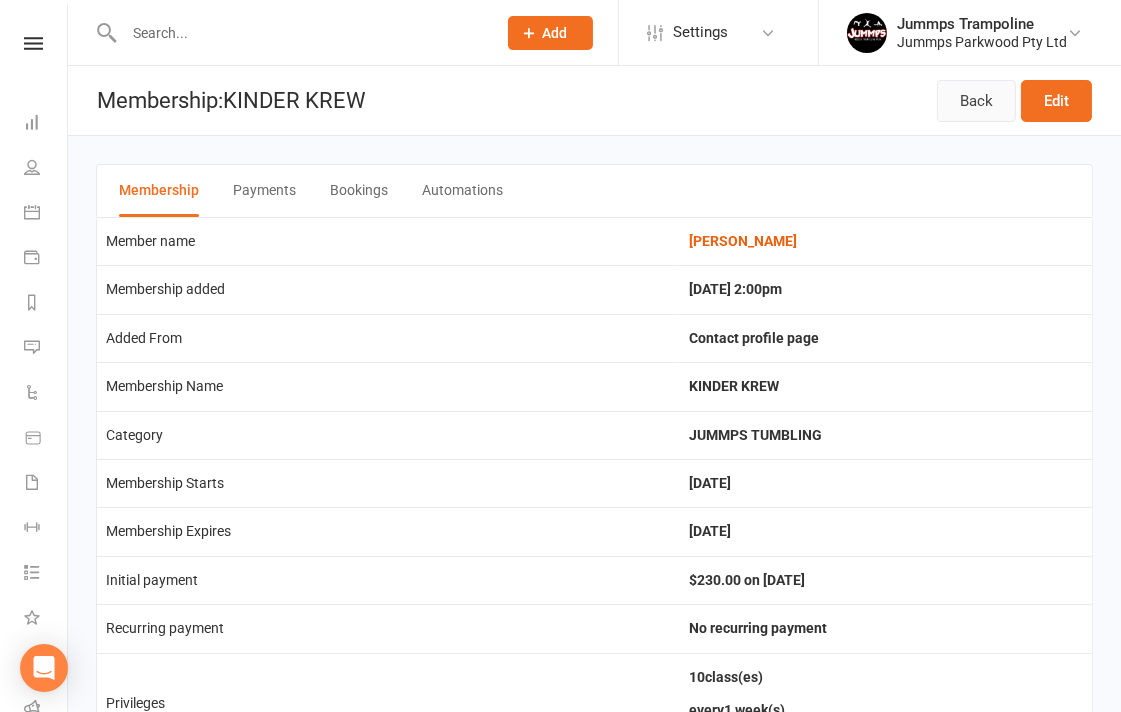 click on "Back" at bounding box center [976, 101] 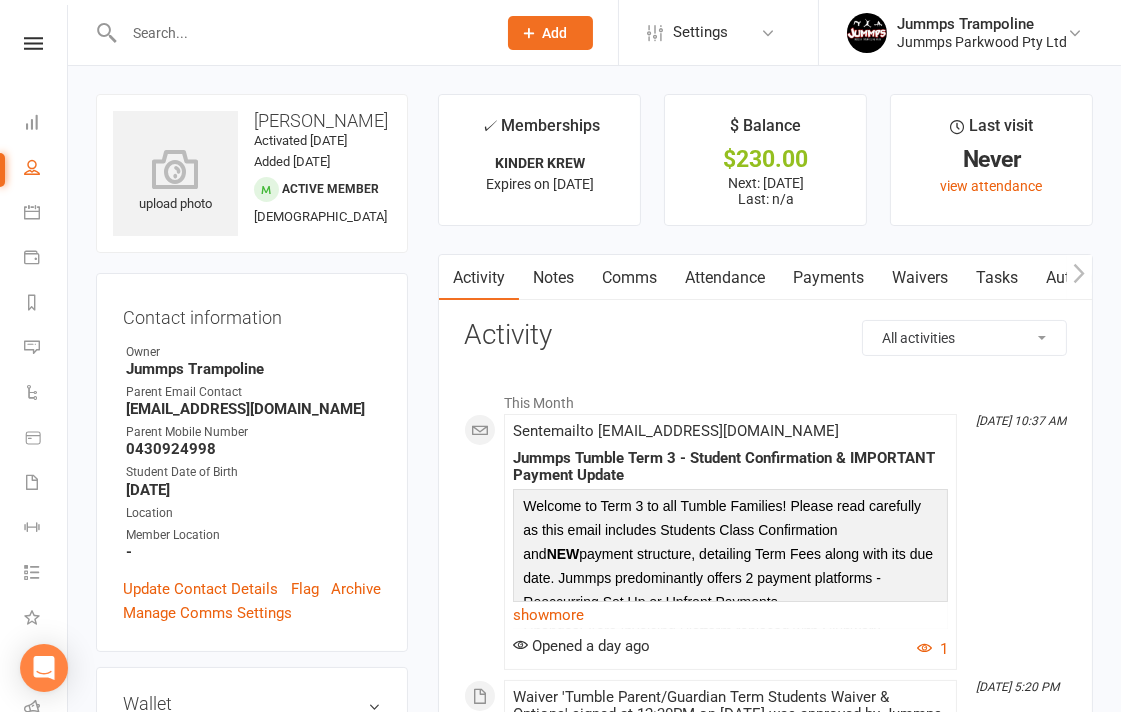 click on "Attendance" at bounding box center [725, 278] 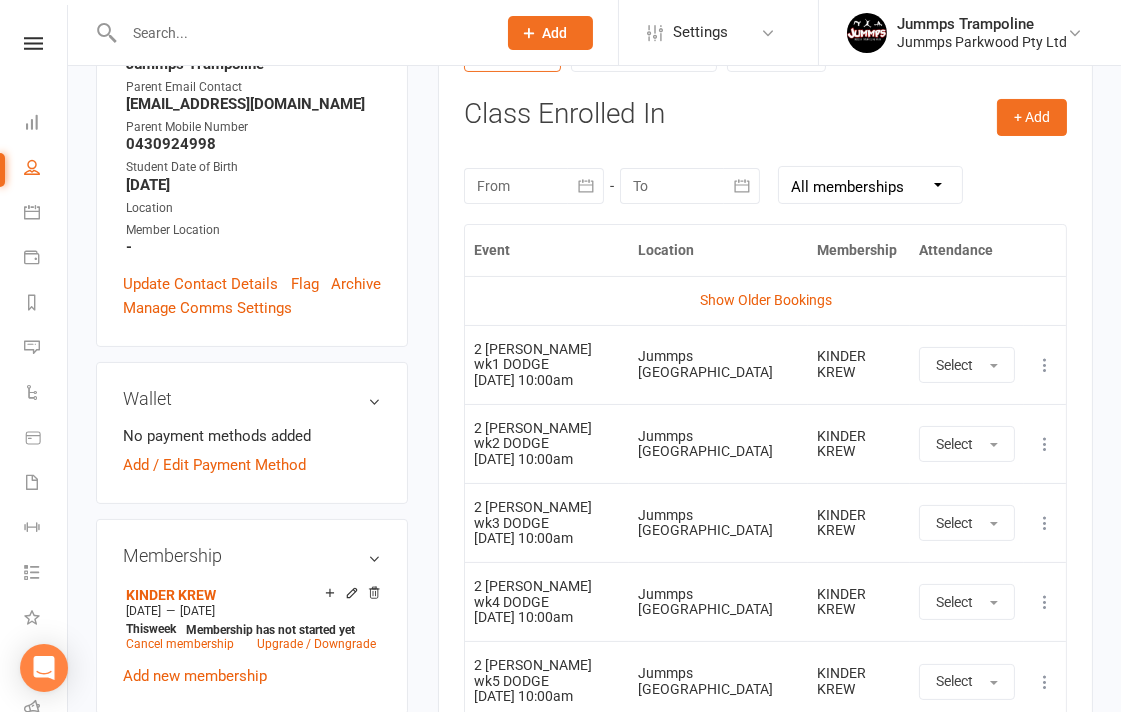 scroll, scrollTop: 444, scrollLeft: 0, axis: vertical 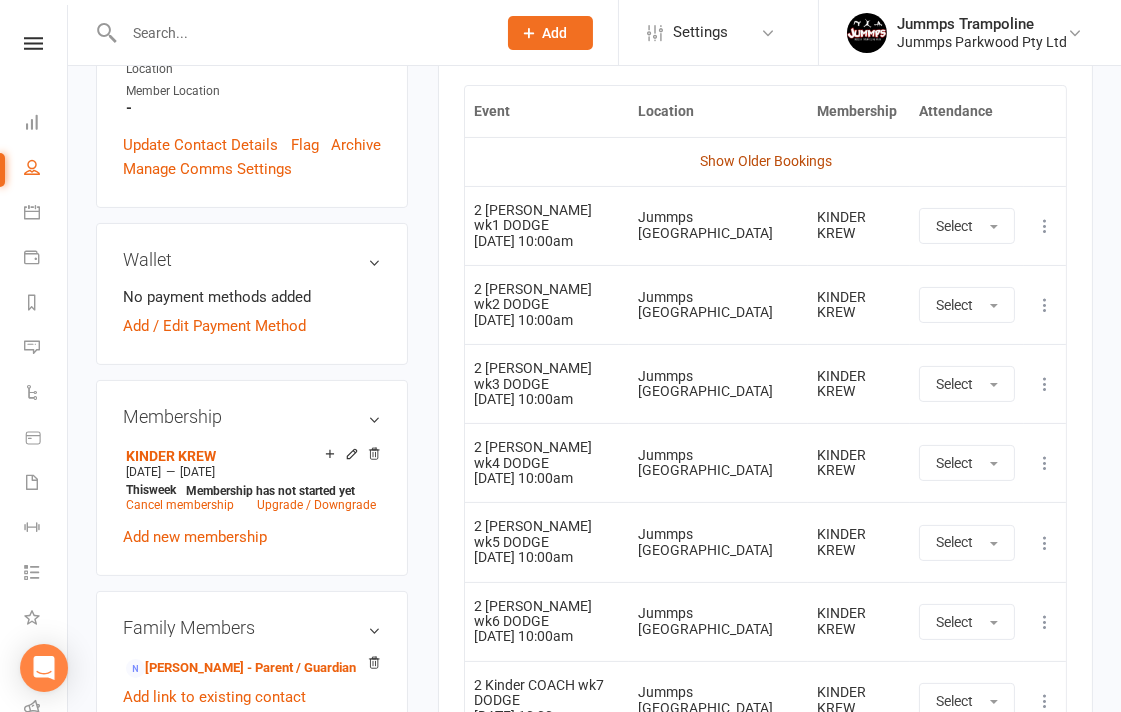 click on "Show Older Bookings" at bounding box center [766, 161] 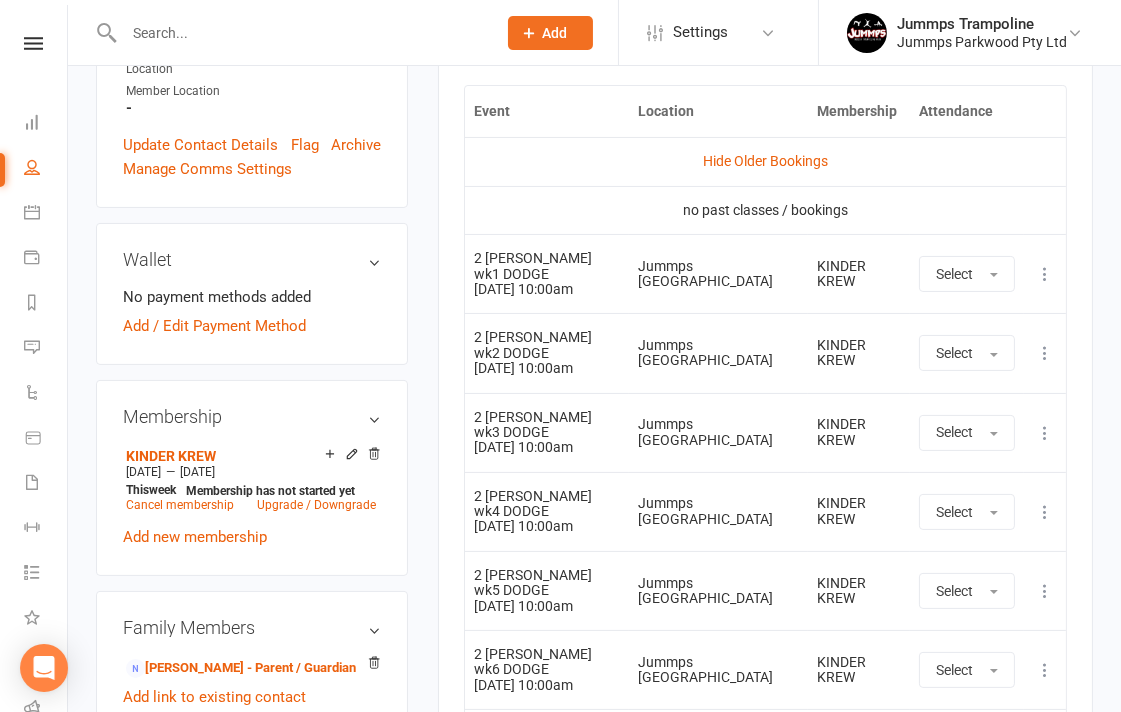 click on "no past classes / bookings" at bounding box center (765, 210) 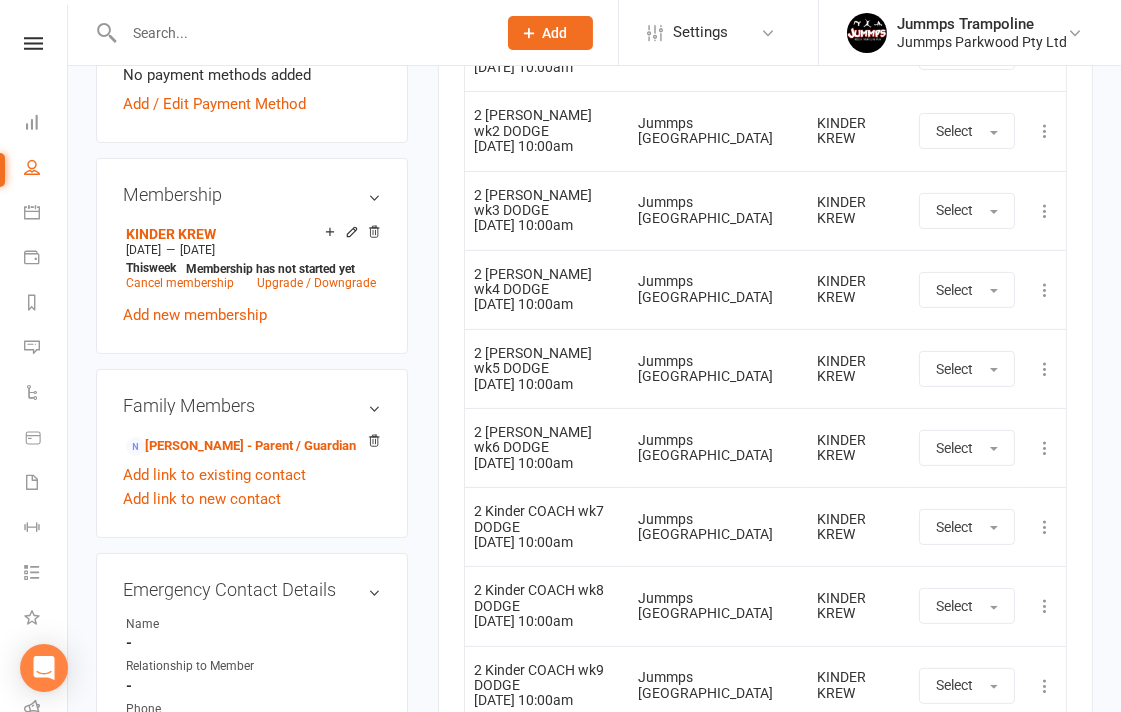 scroll, scrollTop: 777, scrollLeft: 0, axis: vertical 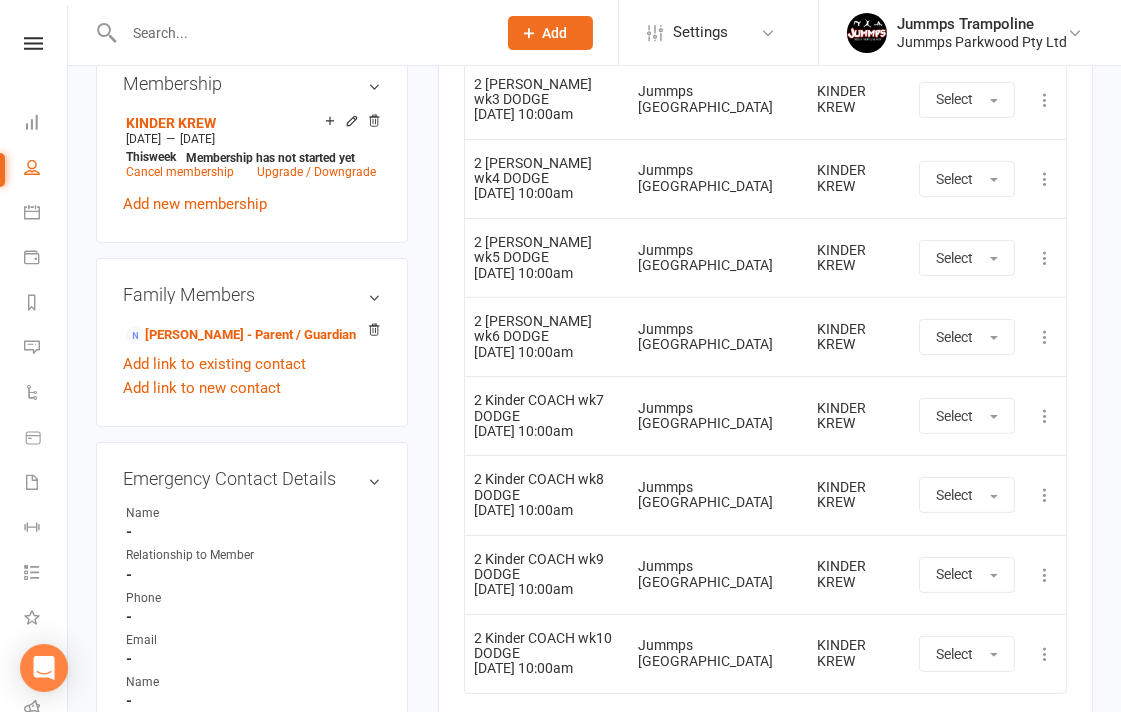 click on "Activity Notes Comms Attendance Payments Waivers Tasks Automations Workouts Mobile App Assessments Credit balance
Attendance Number of visits past 12 months Jan Month Aug [DATE]  0 Export CSV Total visits since joining:  0 Last seen:  Never Bookings Gen. Attendance Make-ups + Add Book Event Add Appointment Book a Friend Class Enrolled In
[DATE]
Sun Mon Tue Wed Thu Fri Sat
27
29
30
01
02
03
04
05
28
06
07
08
09
10
11
12
29
13
14
15
16
17
18
19
30
20
21" at bounding box center [765, 165] 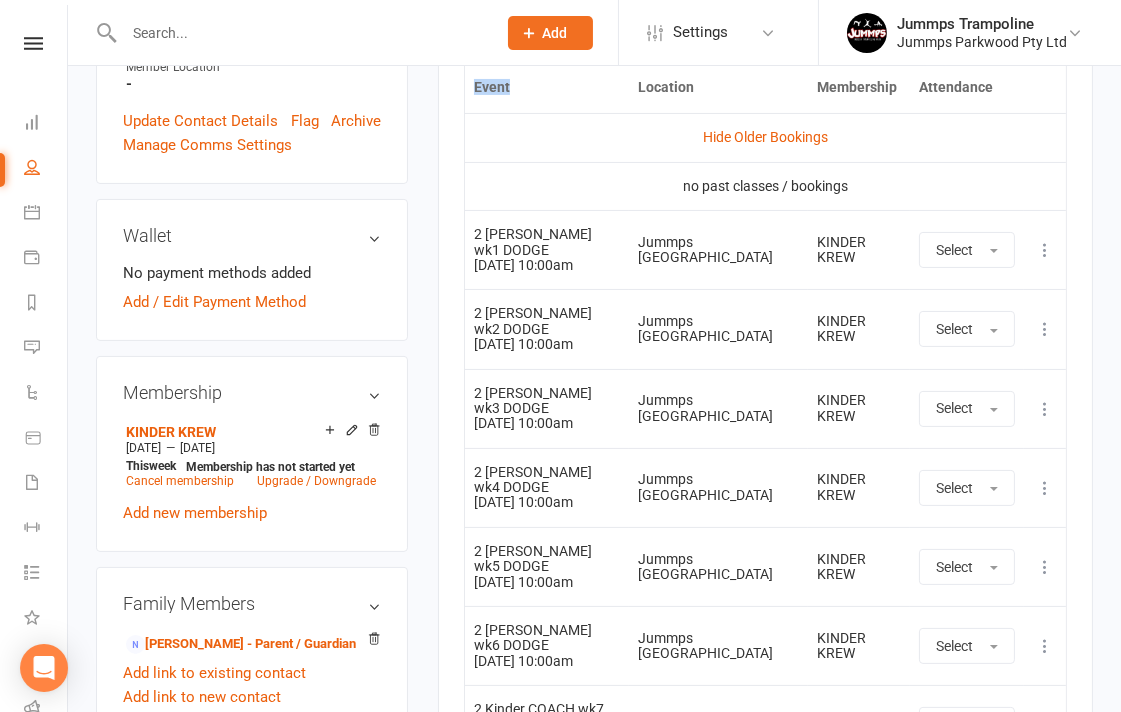 scroll, scrollTop: 444, scrollLeft: 0, axis: vertical 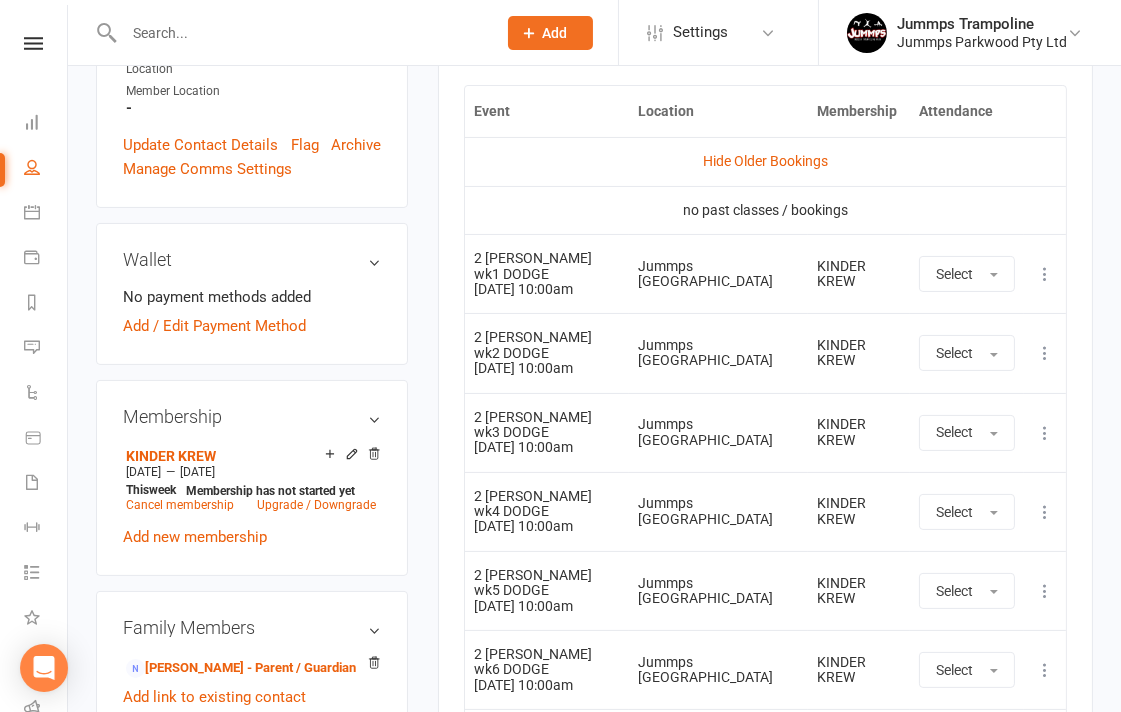 click on "2 [PERSON_NAME] wk2 DODGE [DATE] 10:00am" at bounding box center (547, 352) 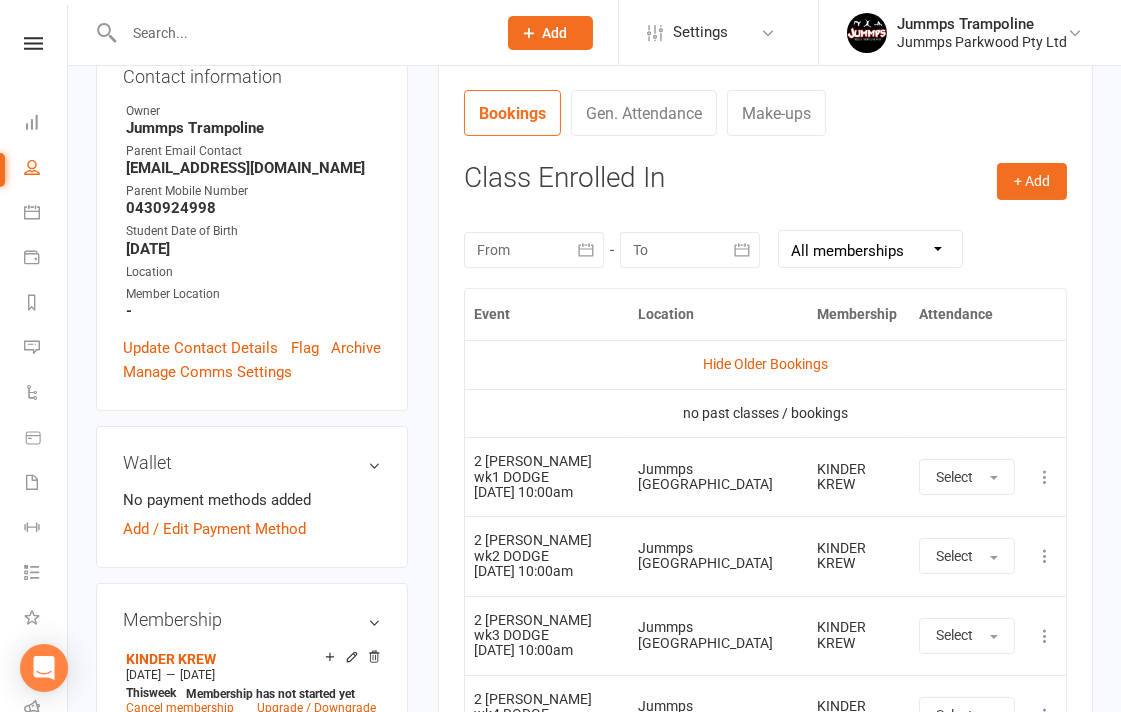 scroll, scrollTop: 222, scrollLeft: 0, axis: vertical 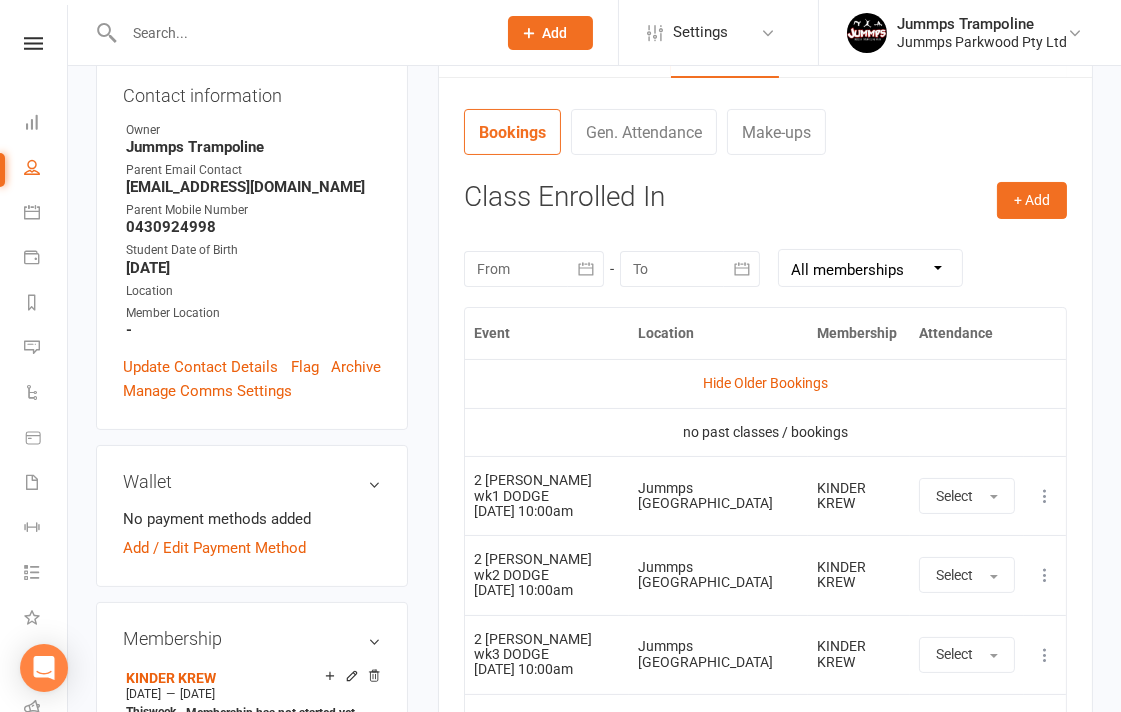 click on "Hide Older Bookings" at bounding box center (765, 383) 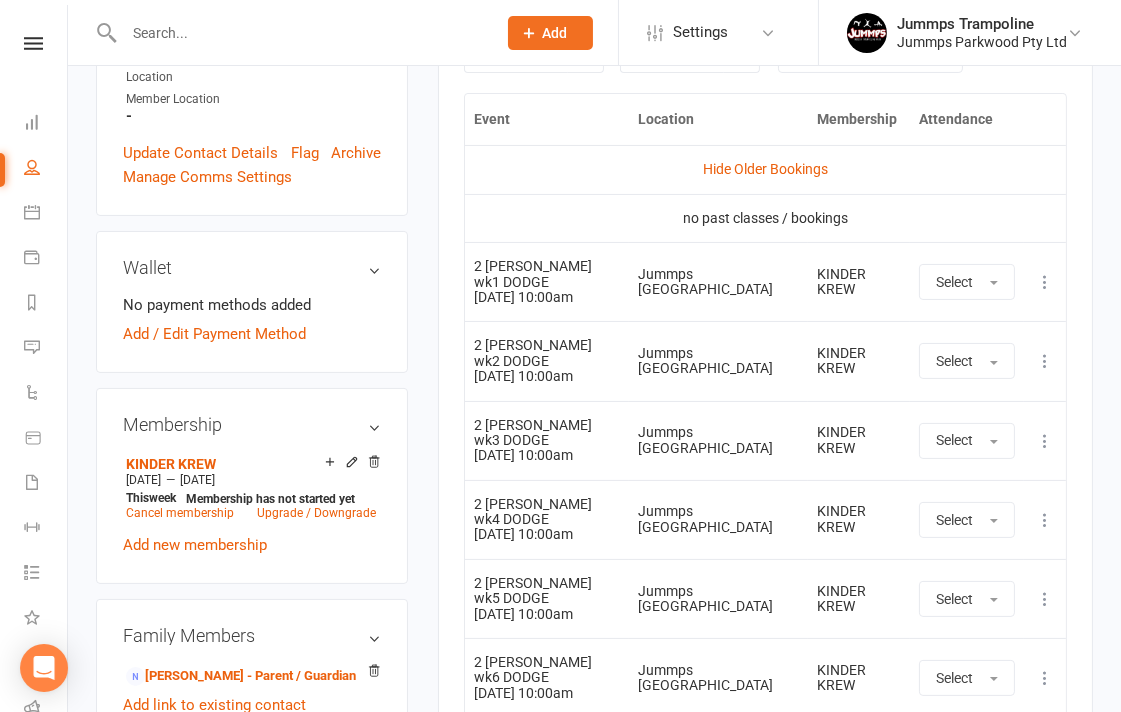 scroll, scrollTop: 444, scrollLeft: 0, axis: vertical 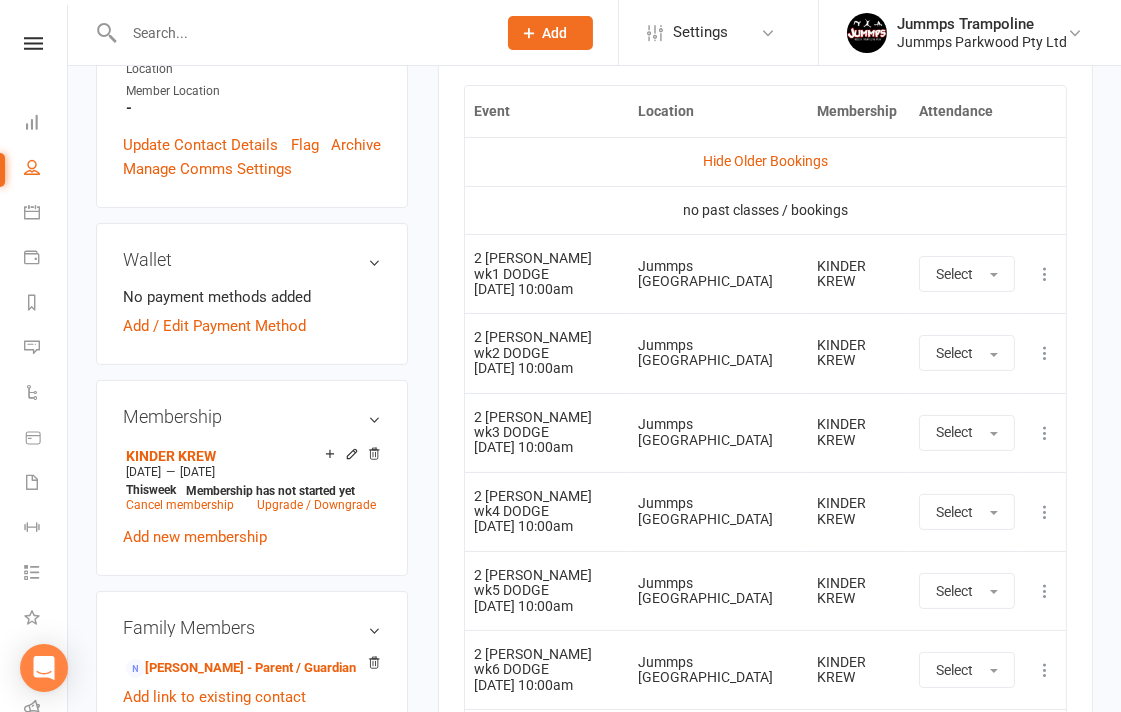 click on "Activity Notes Comms Attendance Payments Waivers Tasks Automations Workouts Mobile App Assessments Credit balance
Attendance Number of visits past 12 months Jan Month Aug [DATE]  0 Export CSV Total visits since joining:  0 Last seen:  Never Bookings Gen. Attendance Make-ups + Add Book Event Add Appointment Book a Friend Class Enrolled In
[DATE]
Sun Mon Tue Wed Thu Fri Sat
27
29
30
01
02
03
04
05
28
06
07
08
09
10
11
12
29
13
14
15
16
17
18
19
30
20
21" at bounding box center (765, 498) 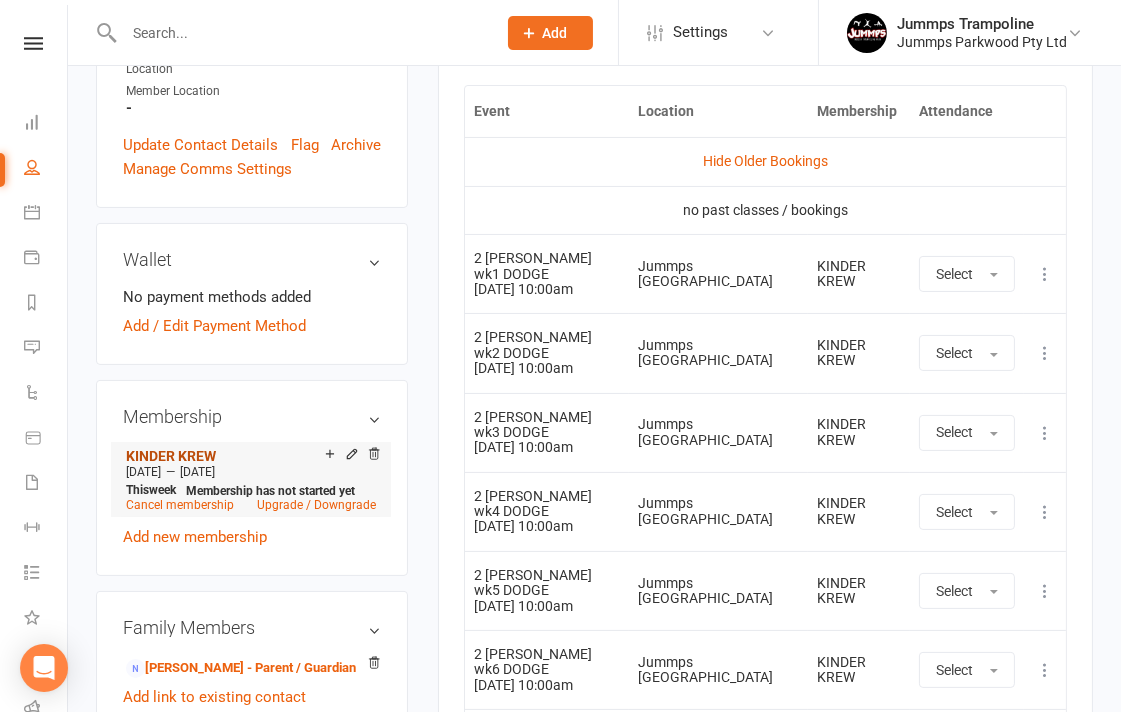 click on "KINDER KREW" at bounding box center (171, 456) 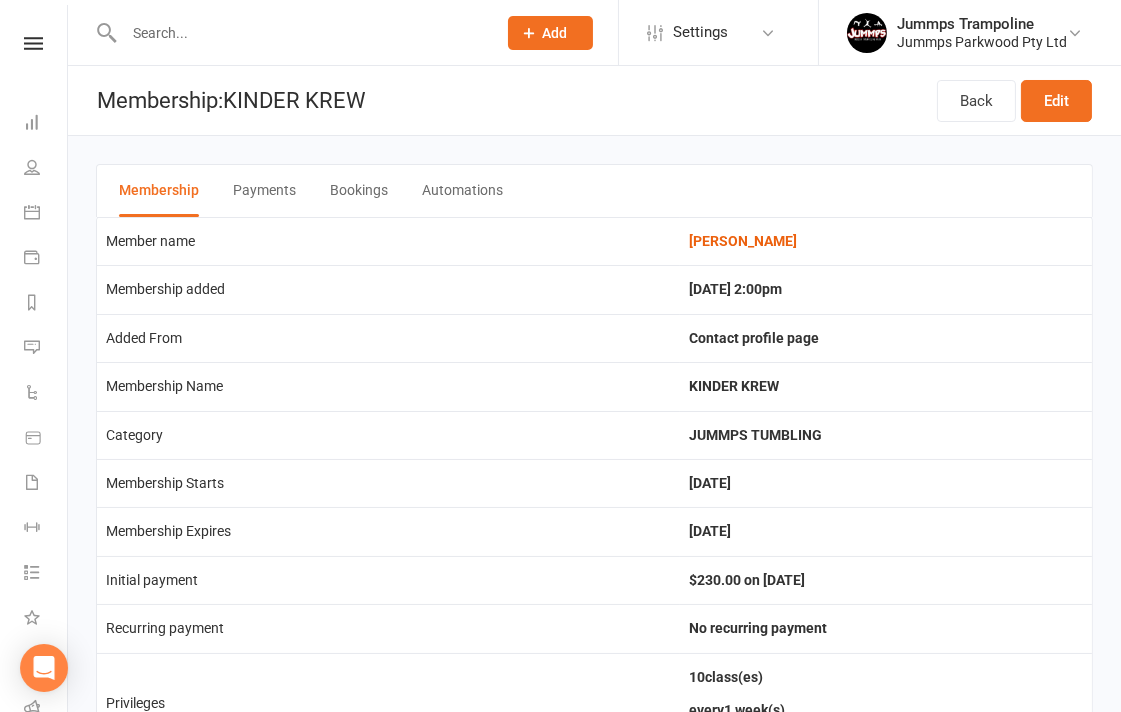 click on "Payments" at bounding box center (264, 191) 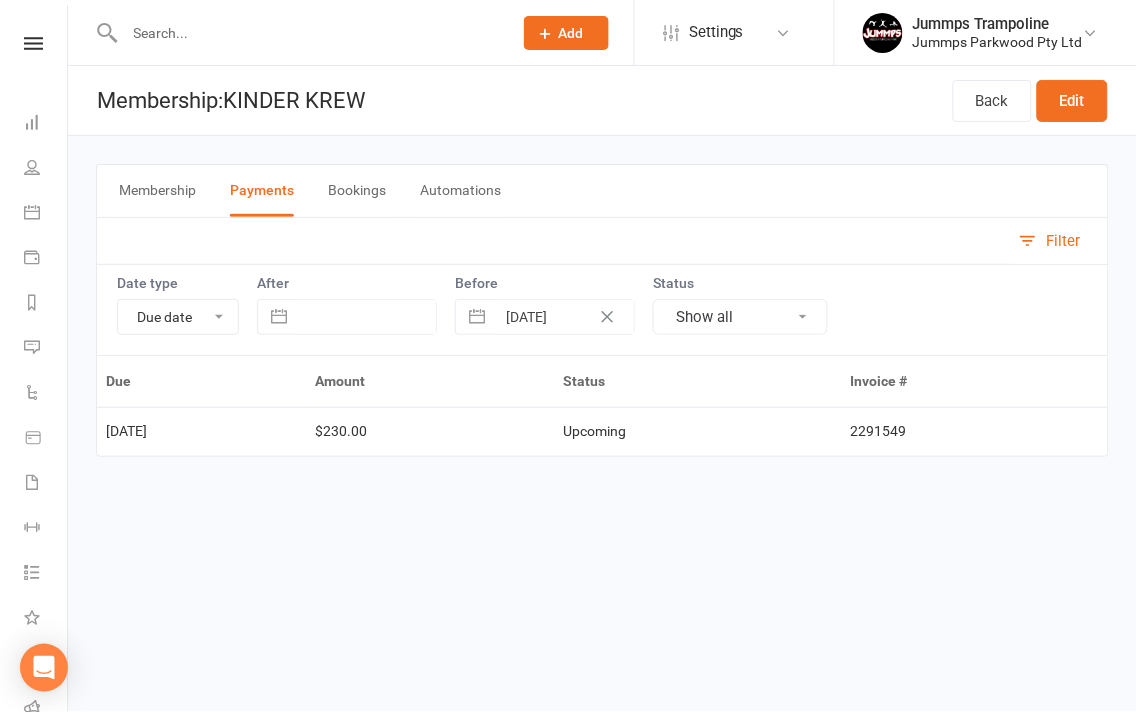 drag, startPoint x: 746, startPoint y: 436, endPoint x: 761, endPoint y: 434, distance: 15.132746 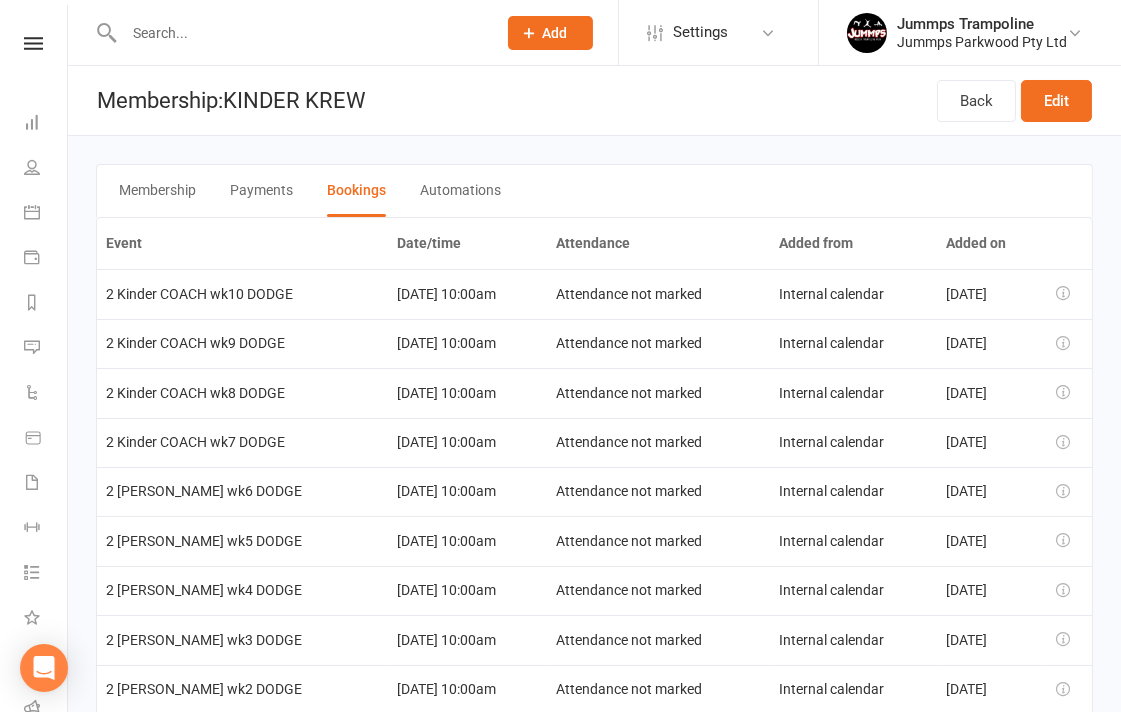 click on "Payments" at bounding box center [261, 191] 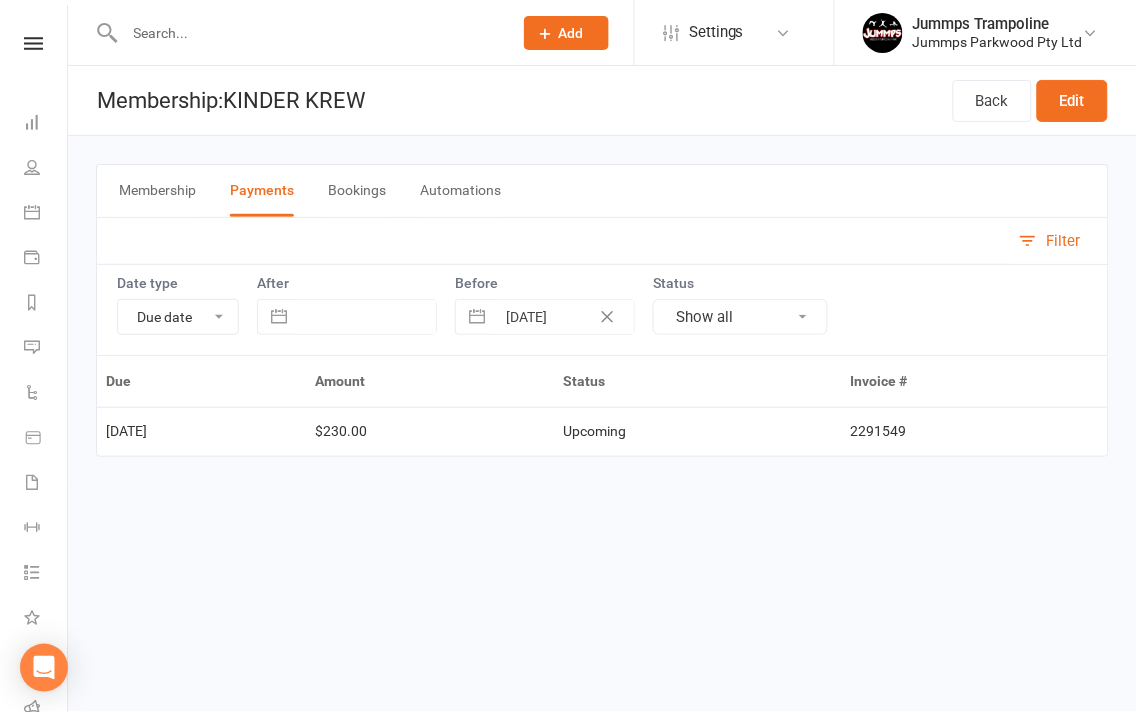 click on "Prospect
Member
Non-attending contact
Class / event
Appointment
Task
Membership plan
Bulk message
Add
Settings Membership Plans Event Templates Appointment Types Mobile App  Website Image Library Customize Contacts Access Control Users Account Profile Clubworx API Jummps Trampoline Jummps Parkwood Pty Ltd My profile My subscription Help Terms & conditions  Privacy policy  Sign out Clubworx Dashboard People Calendar Payments Reports Messages   Automations   Product Sales Waivers   6 Workouts   Tasks   What's New Check-in Kiosk modes General attendance Roll call Class check-in Signed in successfully. × × × × Membership:  KINDER KREW Back Edit Membership Payments Bookings Automations Filter Date type Due date Date paid Date failed After Before [DATE] Status   Due" at bounding box center [568, 256] 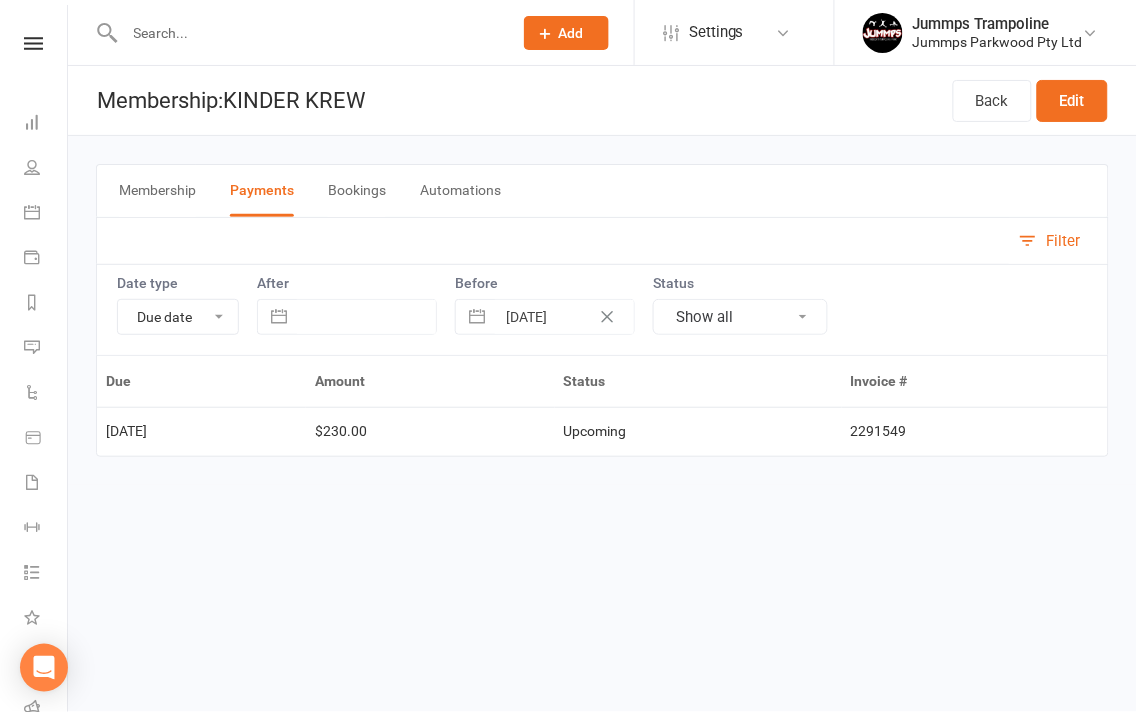 click on "Prospect
Member
Non-attending contact
Class / event
Appointment
Task
Membership plan
Bulk message
Add
Settings Membership Plans Event Templates Appointment Types Mobile App  Website Image Library Customize Contacts Access Control Users Account Profile Clubworx API Jummps Trampoline Jummps Parkwood Pty Ltd My profile My subscription Help Terms & conditions  Privacy policy  Sign out Clubworx Dashboard People Calendar Payments Reports Messages   Automations   Product Sales Waivers   6 Workouts   Tasks   What's New Check-in Kiosk modes General attendance Roll call Class check-in Signed in successfully. × × × × Membership:  KINDER KREW Back Edit Membership Payments Bookings Automations Filter Date type Due date Date paid Date failed After Before [DATE] Status   Due" at bounding box center (568, 256) 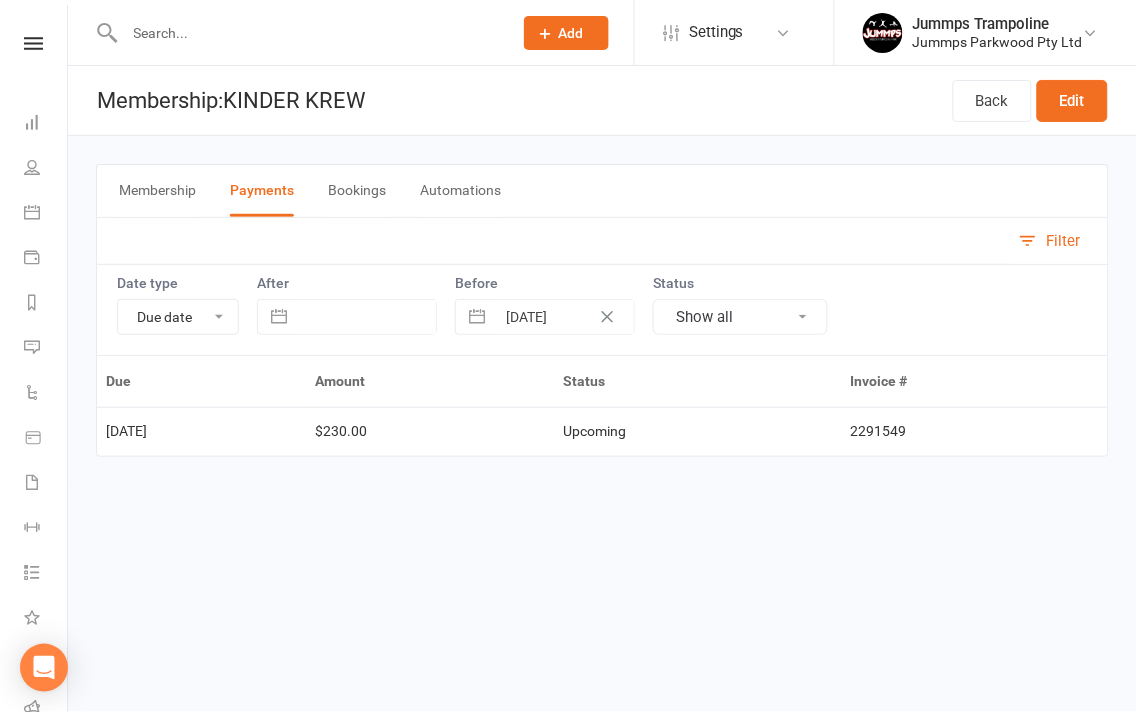 click on "Membership" at bounding box center [157, 191] 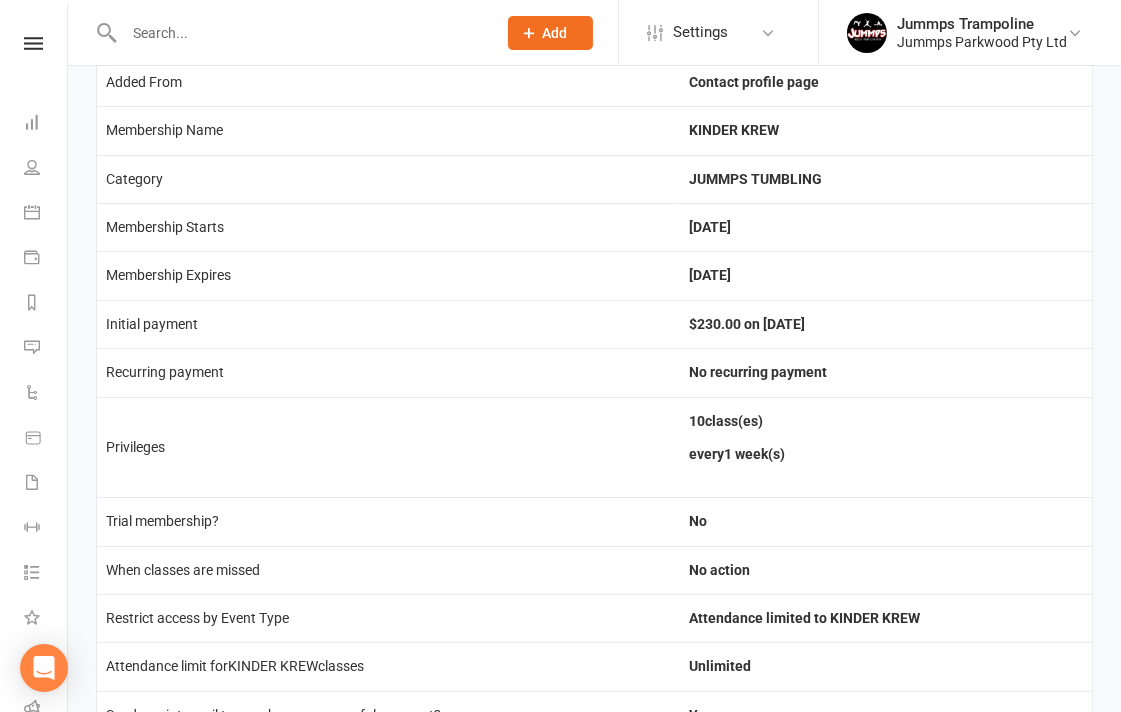 scroll, scrollTop: 0, scrollLeft: 0, axis: both 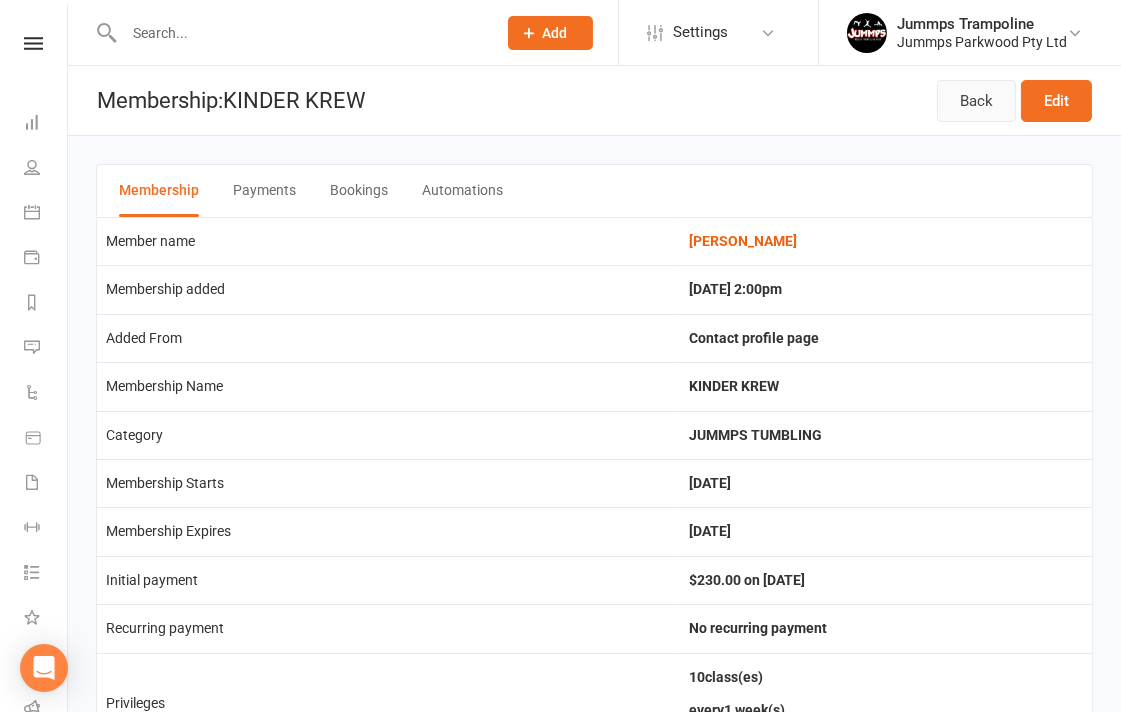 click on "Back" at bounding box center (976, 101) 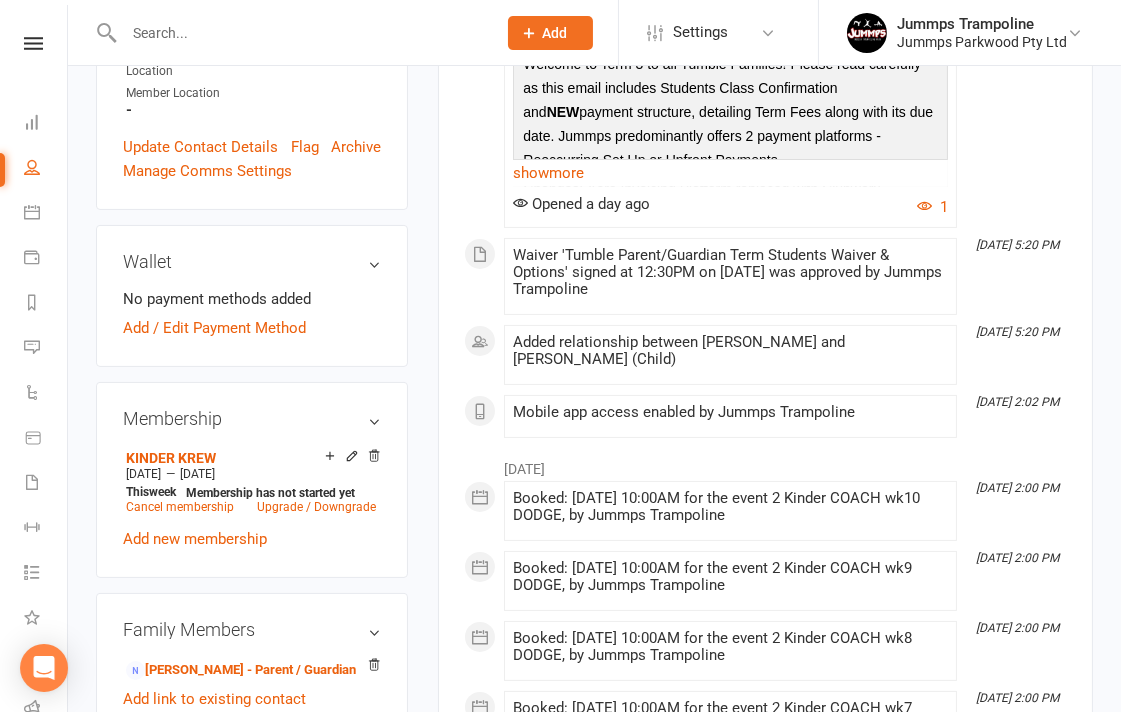 scroll, scrollTop: 555, scrollLeft: 0, axis: vertical 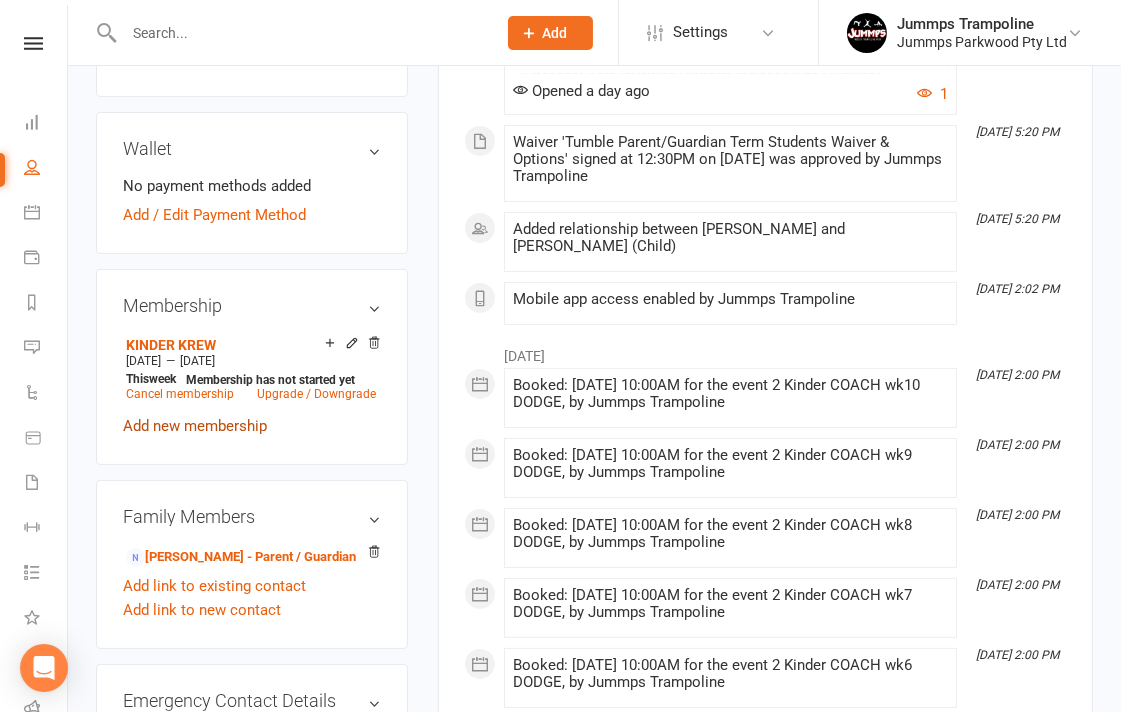click on "Add new membership" at bounding box center [195, 426] 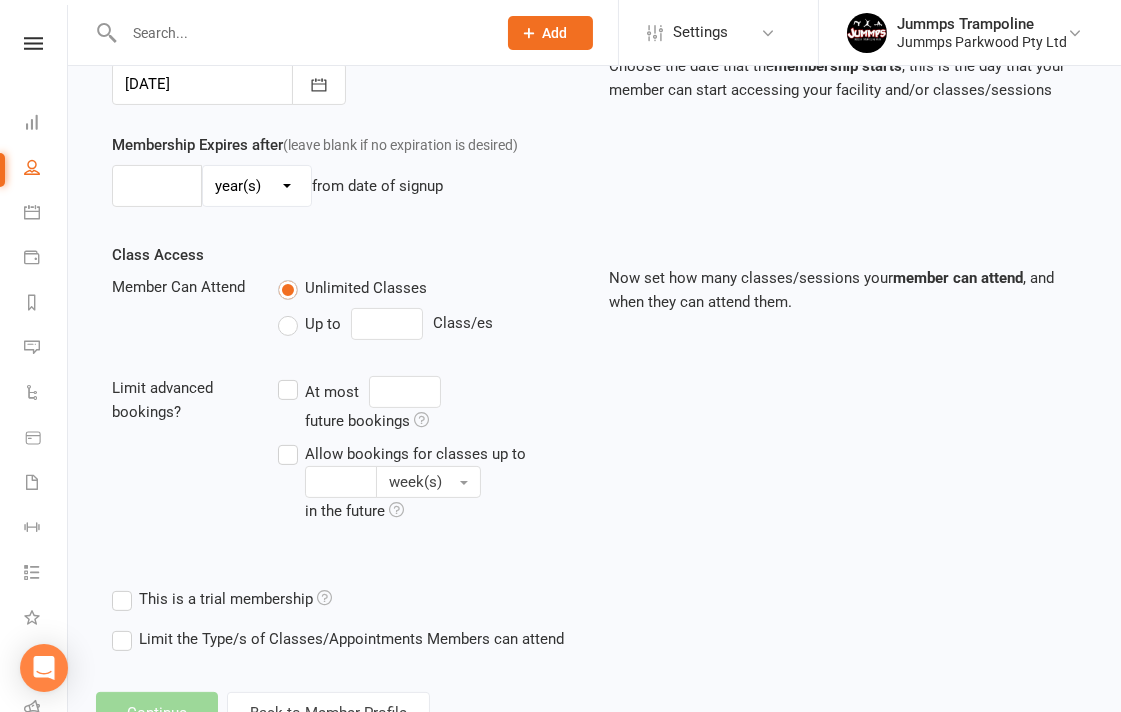 scroll, scrollTop: 0, scrollLeft: 0, axis: both 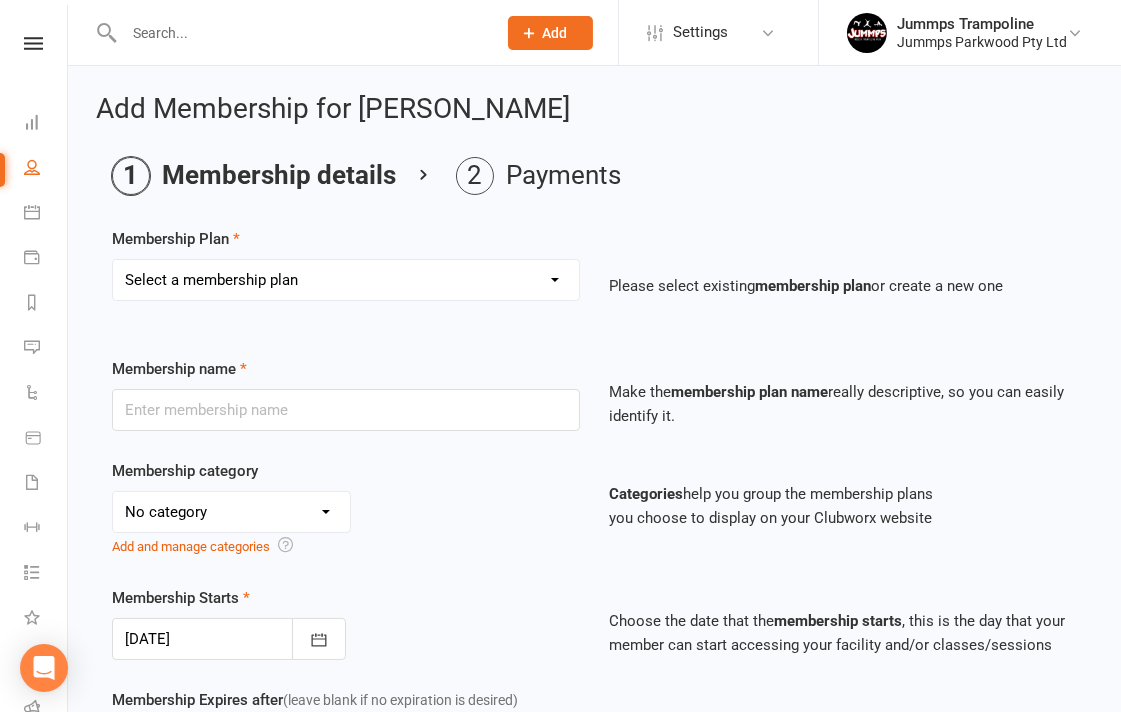 click on "Select a membership plan Create new Membership Plan STUDENT REGISTRATION FEE BRONZE ADV BRONZE KINDER KREW 1HR GIRLS PRE SILVER 1HR BOYS PRE SILVER 2HR GIRLS PRE SILVER 2HR BOYS SILVER 2HR GIRLS SILVER 2HR ADV SILVER 2HR GOLD TEEN GIRLS TEEN BOYS HOMESCHOOL JUMMPFIT 3XSPLIT FEE'S BY DD DROP IN JUMMPFIT - JUMMPS CONNECTION 1HR BOYS PRE SILVER JUMMPS CONNECTION 1HR GIRLS PRE SILVER JUMMPS CONNECTION TEEN BOYS JUMMPS CONNECTION TEEN GIRLS JUMMPS CONNECTION KINDER KREW JUMMPS CONNECTION BRONZE JUMMPS CONNECTION ADVANCE BRONZE JUMMPS CONNECTION HOMESCHOOL JUMMPS CONNECTION 2HR GOLD JUMMPS CONNECTION 2HR GIRLS SILVER JUMMPS CONNECTION 2HR GIRLS PRE SILVER JUMMPS CONNECTION 2HR BOYS SILVER JUMMPS CONNECTION 2HR BOYS ADV SILVER WAITLIST - TO BE UPGRADED WHEN SPOT AVAIL 2HR BOYS SILVER & 1HR HOMESCHOOL z. DONT USE Bronze membership - bank transfer - $240 z. DONT USE Bronze membership - bank transfer - $240 - Payment" at bounding box center [346, 280] 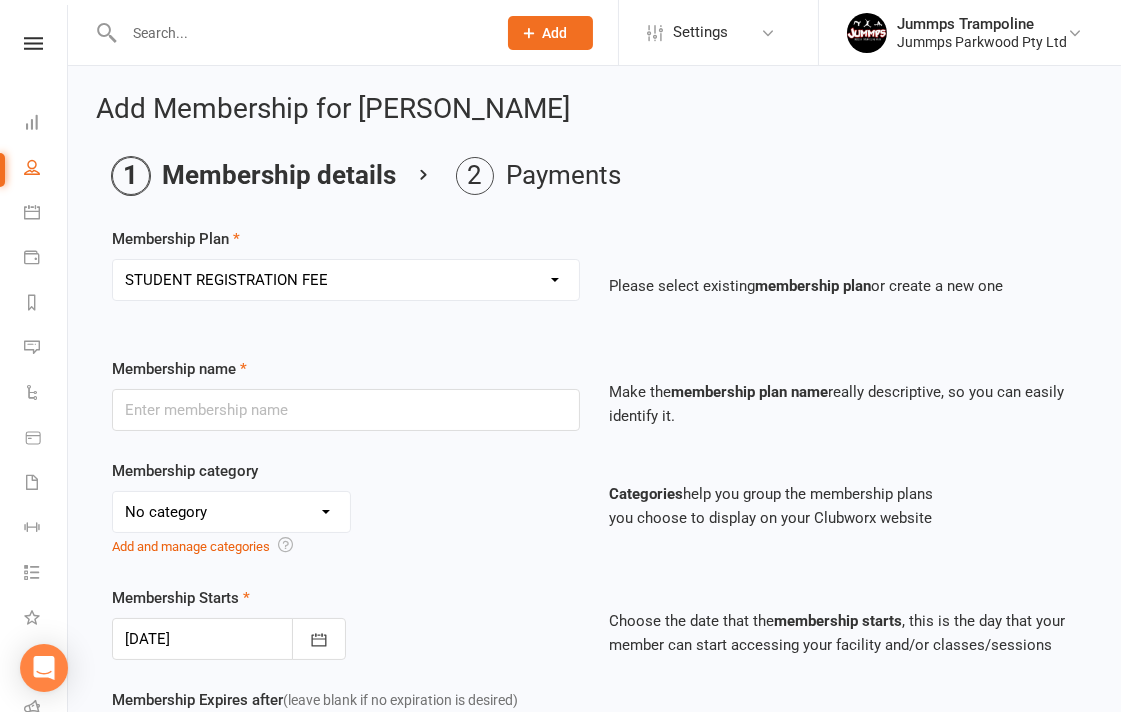 click on "Select a membership plan Create new Membership Plan STUDENT REGISTRATION FEE BRONZE ADV BRONZE KINDER KREW 1HR GIRLS PRE SILVER 1HR BOYS PRE SILVER 2HR GIRLS PRE SILVER 2HR BOYS SILVER 2HR GIRLS SILVER 2HR ADV SILVER 2HR GOLD TEEN GIRLS TEEN BOYS HOMESCHOOL JUMMPFIT 3XSPLIT FEE'S BY DD DROP IN JUMMPFIT - JUMMPS CONNECTION 1HR BOYS PRE SILVER JUMMPS CONNECTION 1HR GIRLS PRE SILVER JUMMPS CONNECTION TEEN BOYS JUMMPS CONNECTION TEEN GIRLS JUMMPS CONNECTION KINDER KREW JUMMPS CONNECTION BRONZE JUMMPS CONNECTION ADVANCE BRONZE JUMMPS CONNECTION HOMESCHOOL JUMMPS CONNECTION 2HR GOLD JUMMPS CONNECTION 2HR GIRLS SILVER JUMMPS CONNECTION 2HR GIRLS PRE SILVER JUMMPS CONNECTION 2HR BOYS SILVER JUMMPS CONNECTION 2HR BOYS ADV SILVER WAITLIST - TO BE UPGRADED WHEN SPOT AVAIL 2HR BOYS SILVER & 1HR HOMESCHOOL z. DONT USE Bronze membership - bank transfer - $240 z. DONT USE Bronze membership - bank transfer - $240 - Payment" at bounding box center (346, 280) 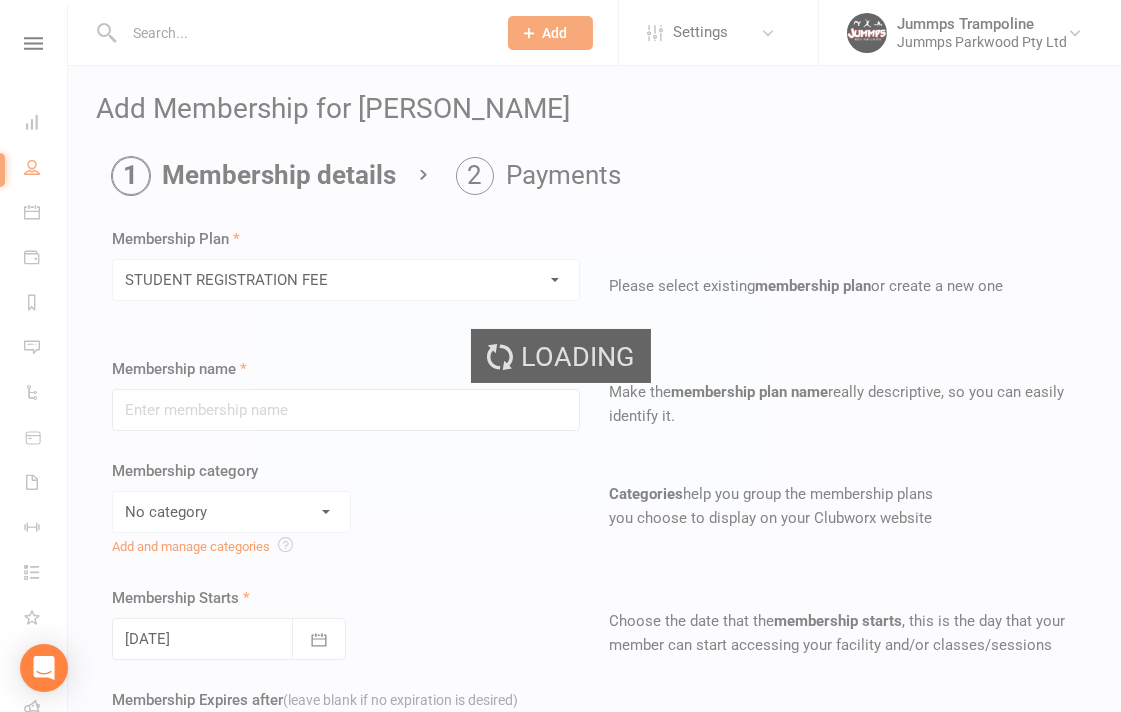 type on "STUDENT REGISTRATION FEE" 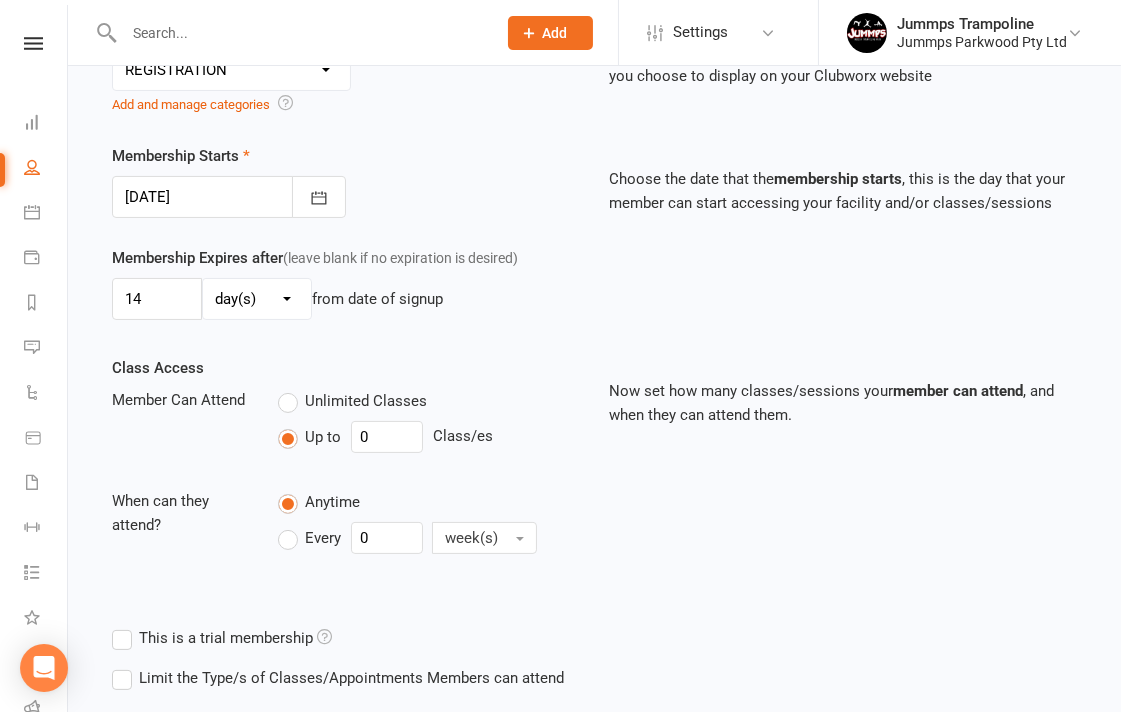 scroll, scrollTop: 444, scrollLeft: 0, axis: vertical 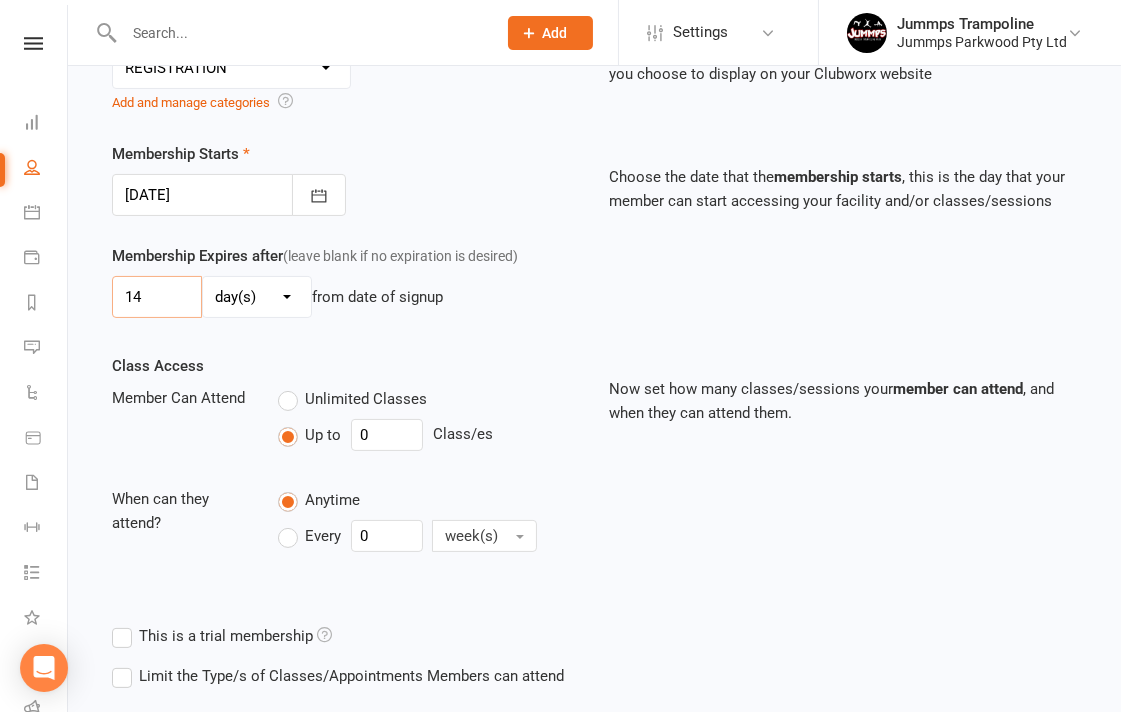click on "14" at bounding box center [157, 297] 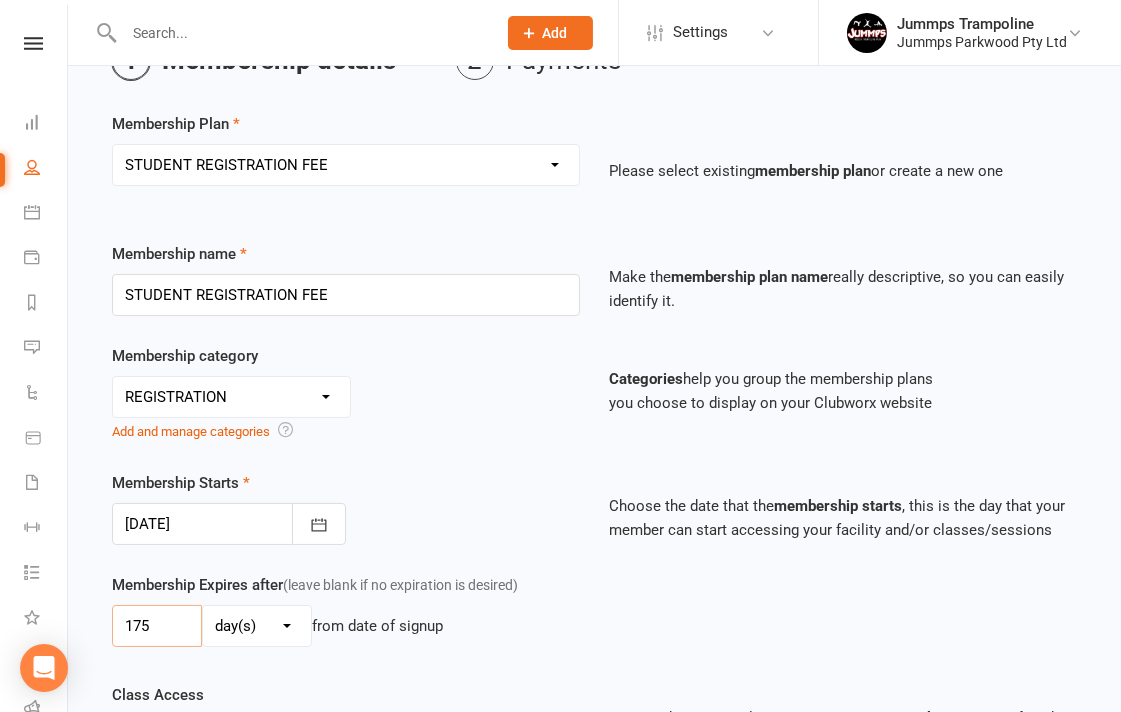 scroll, scrollTop: 560, scrollLeft: 0, axis: vertical 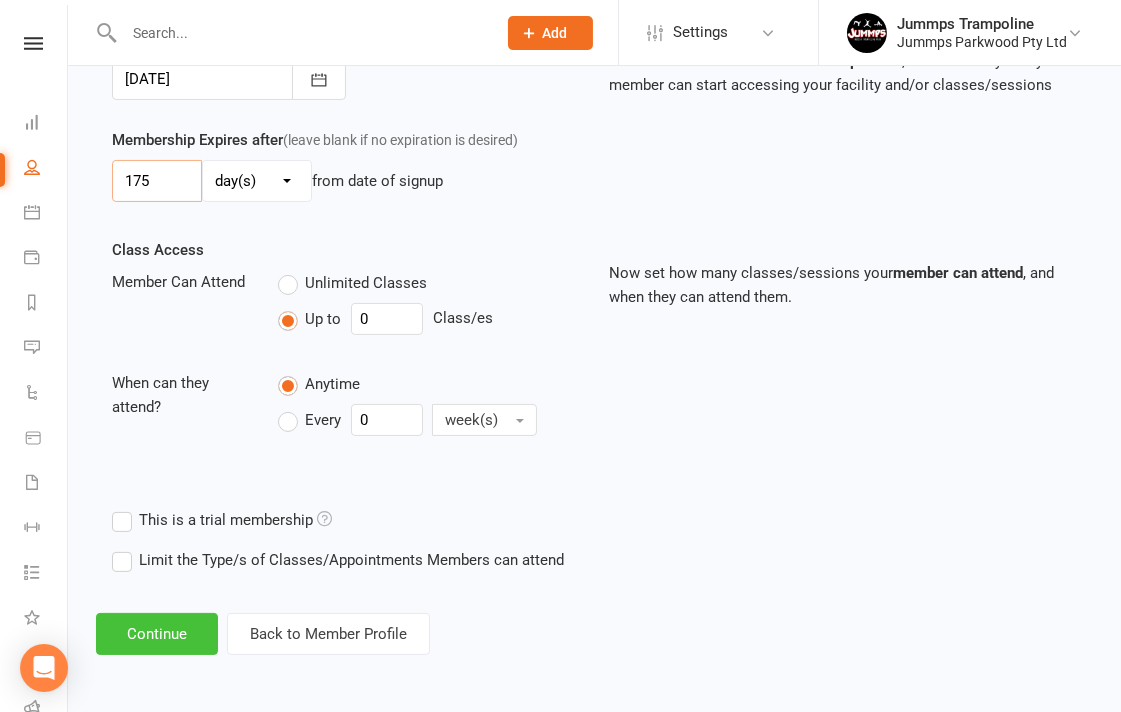 type on "175" 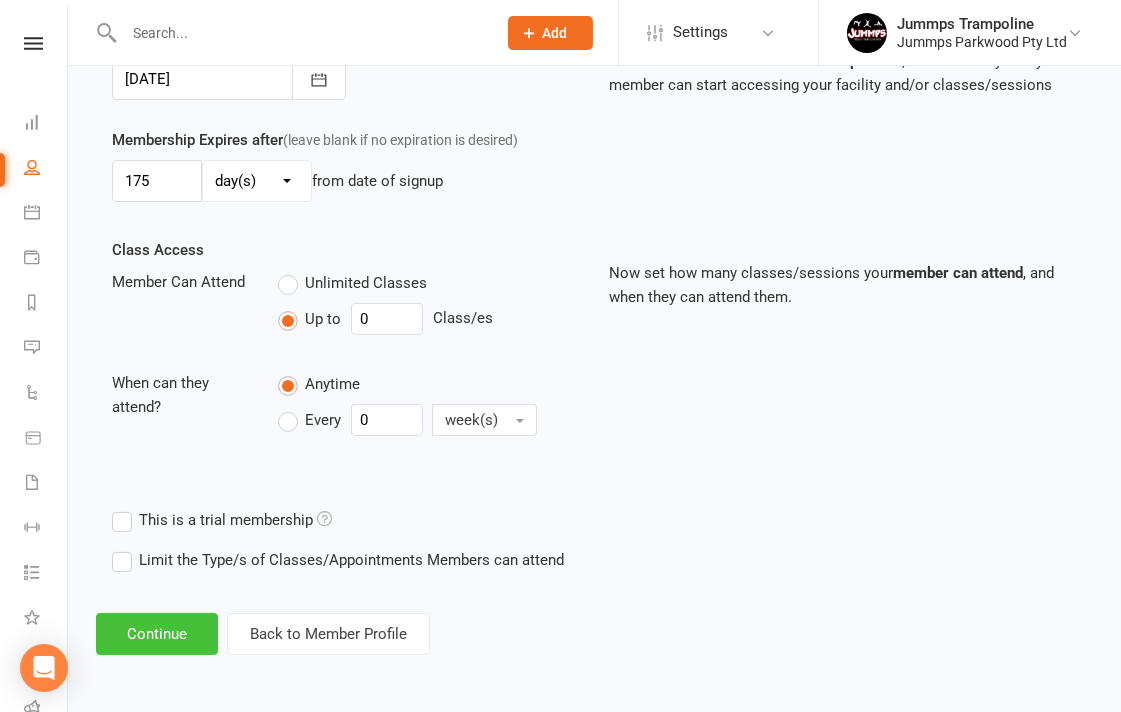 click on "Continue" at bounding box center (157, 634) 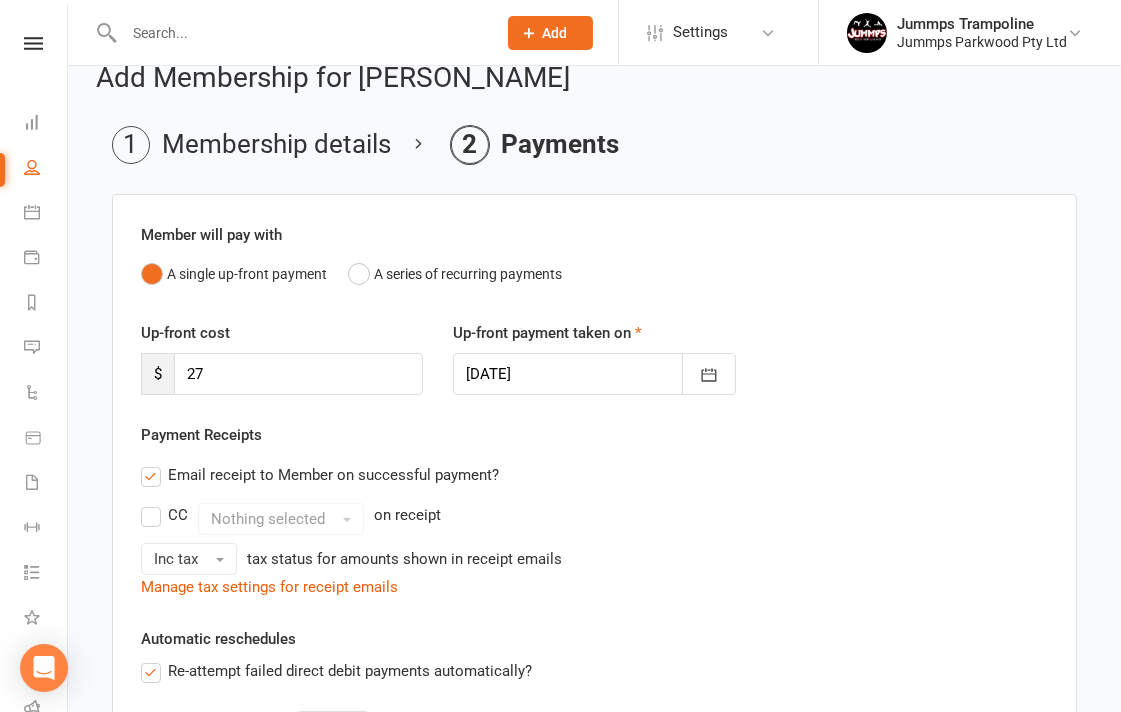 scroll, scrollTop: 0, scrollLeft: 0, axis: both 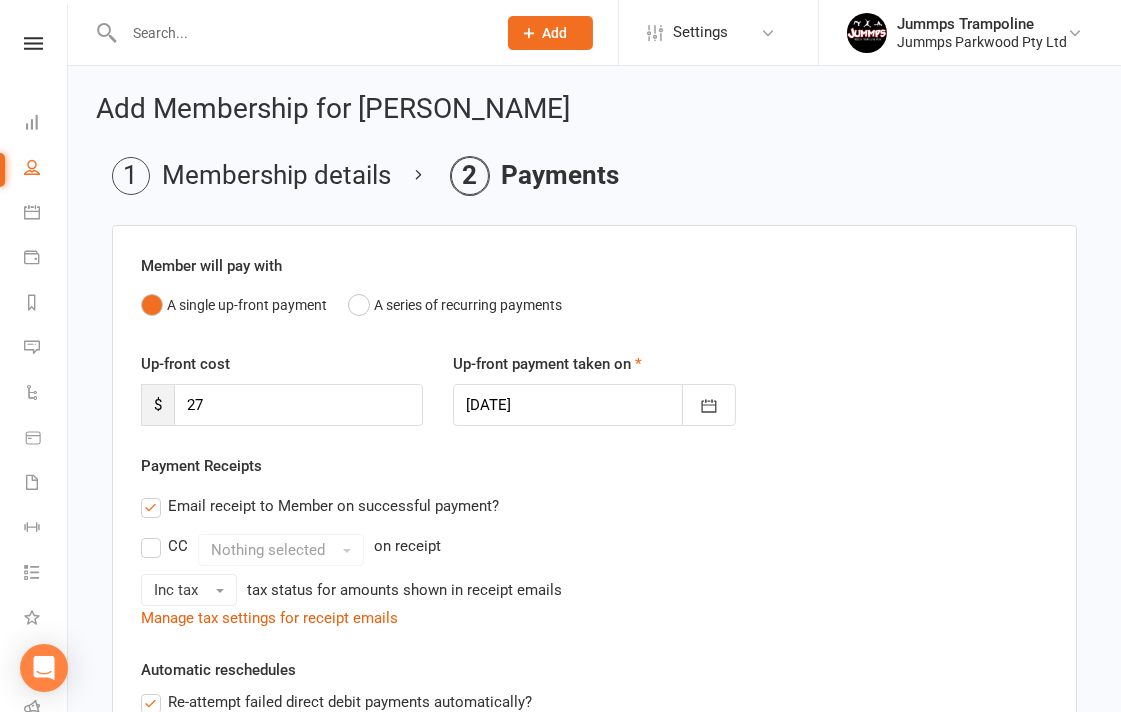 click at bounding box center [594, 405] 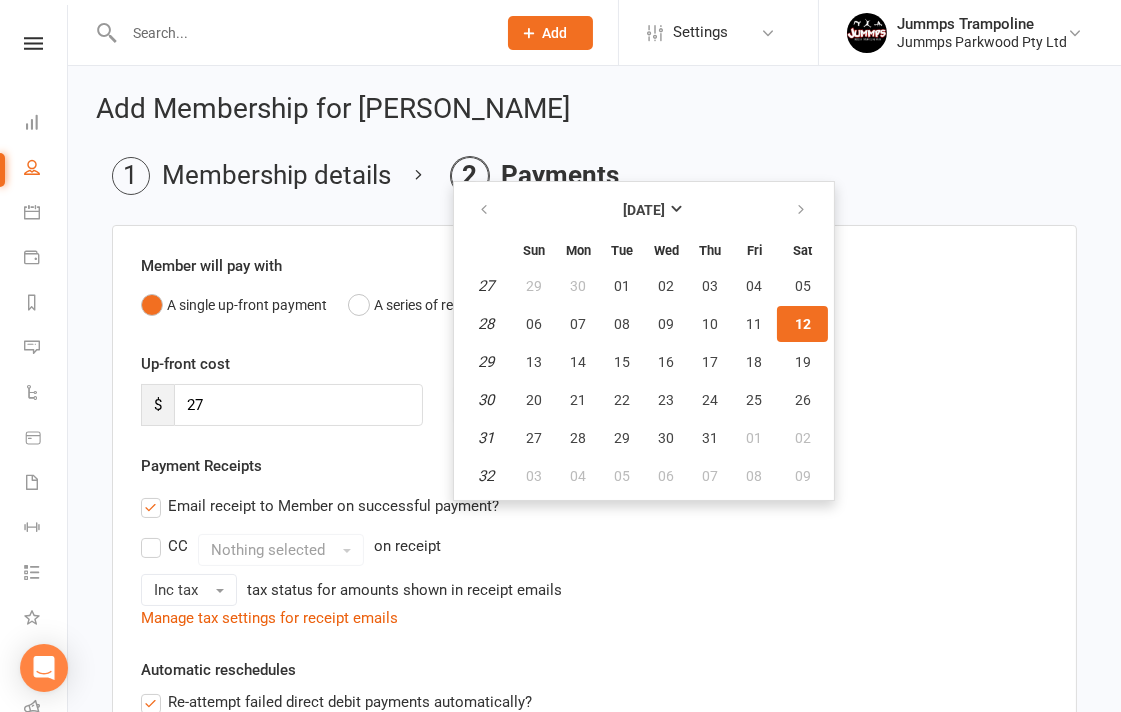 click on "Payment Receipts Email receipt to Member on successful payment? CC
Nothing selected
on receipt
Inc tax
tax status for amounts shown in receipt emails Manage tax settings for receipt emails" at bounding box center (594, 542) 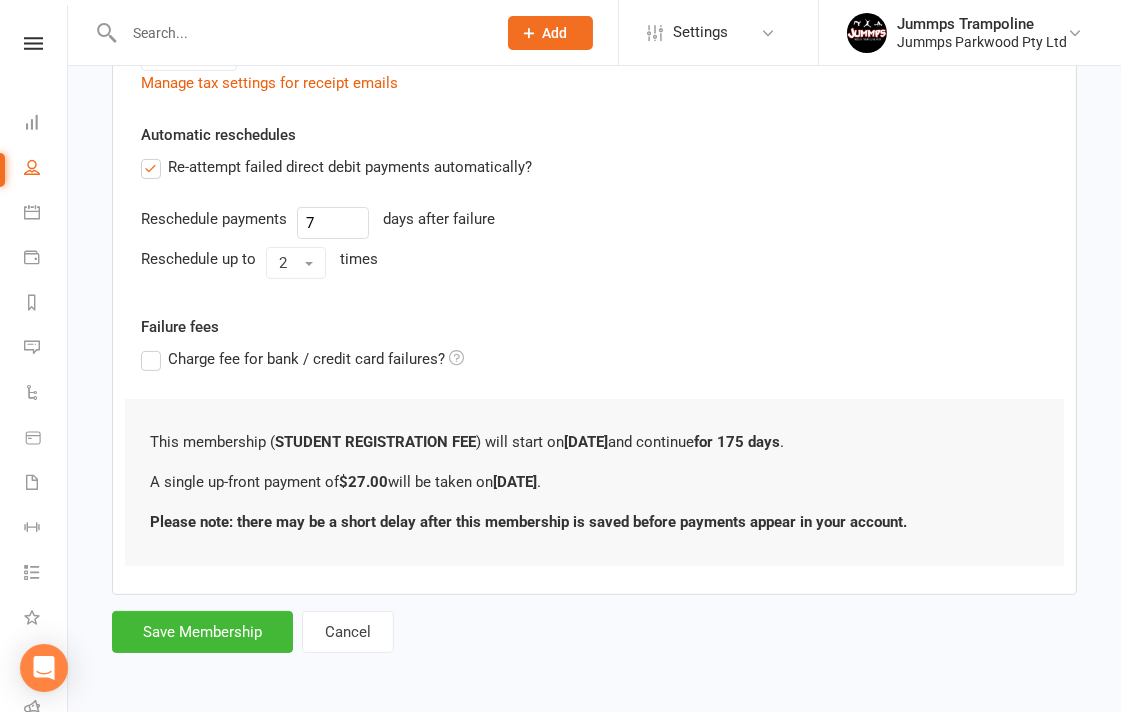 scroll, scrollTop: 537, scrollLeft: 0, axis: vertical 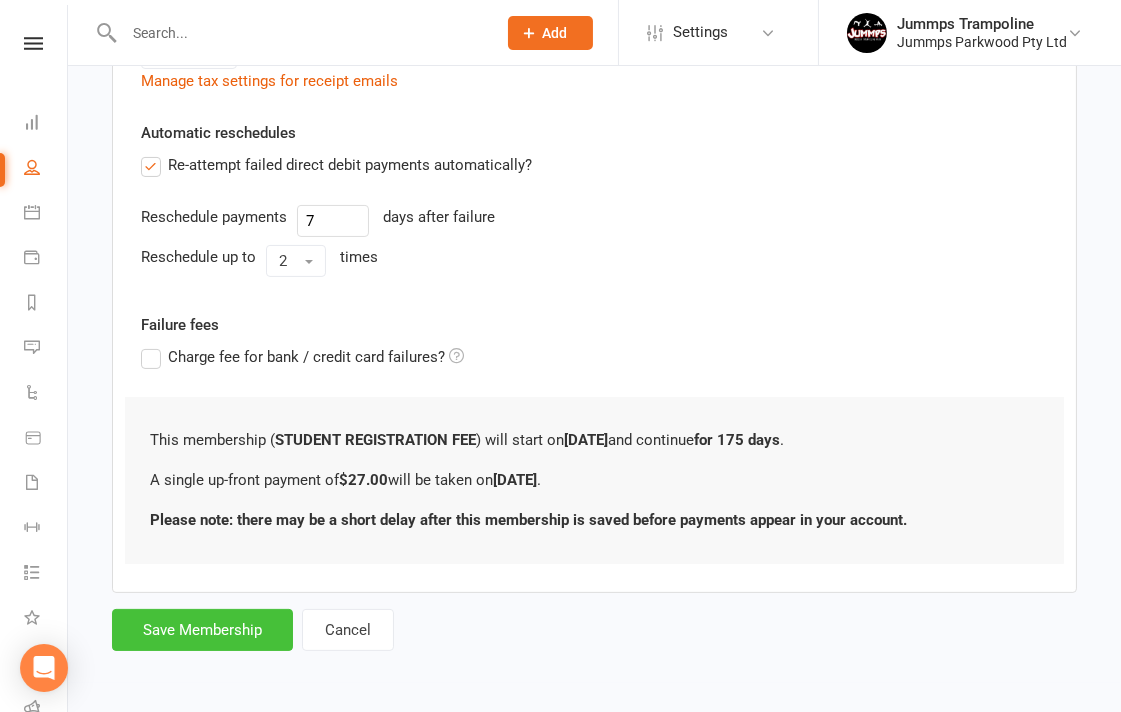 click on "Save Membership" at bounding box center (202, 630) 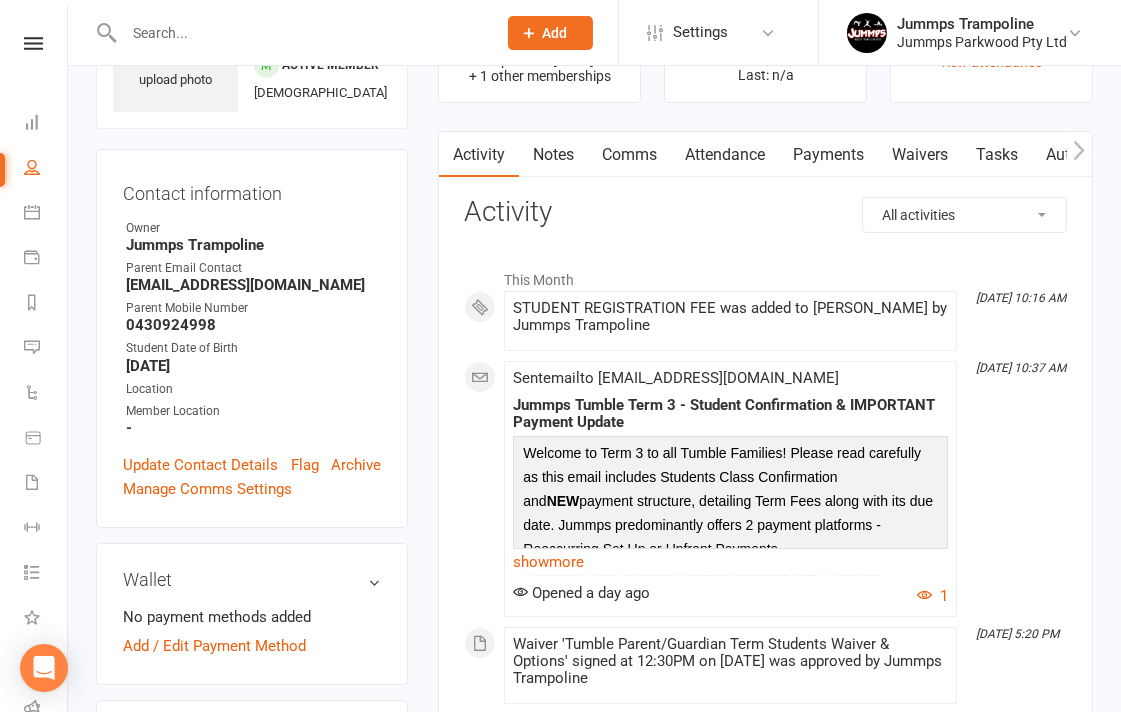 scroll, scrollTop: 0, scrollLeft: 0, axis: both 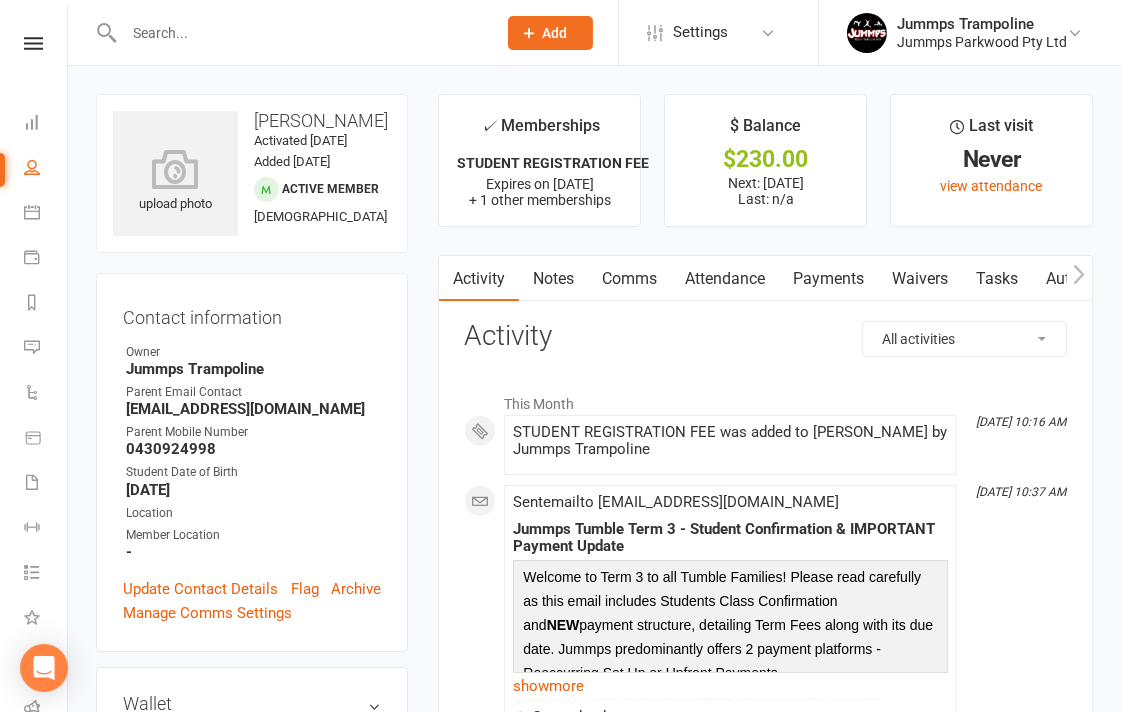 click on "Payments" at bounding box center [828, 279] 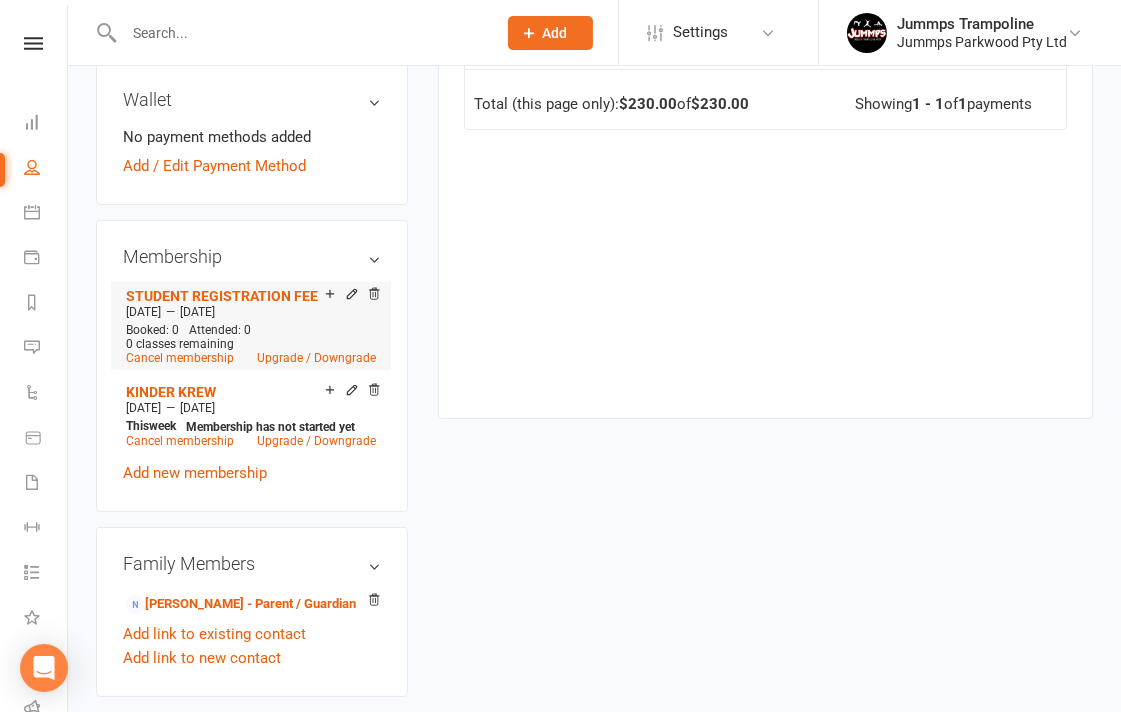 scroll, scrollTop: 666, scrollLeft: 0, axis: vertical 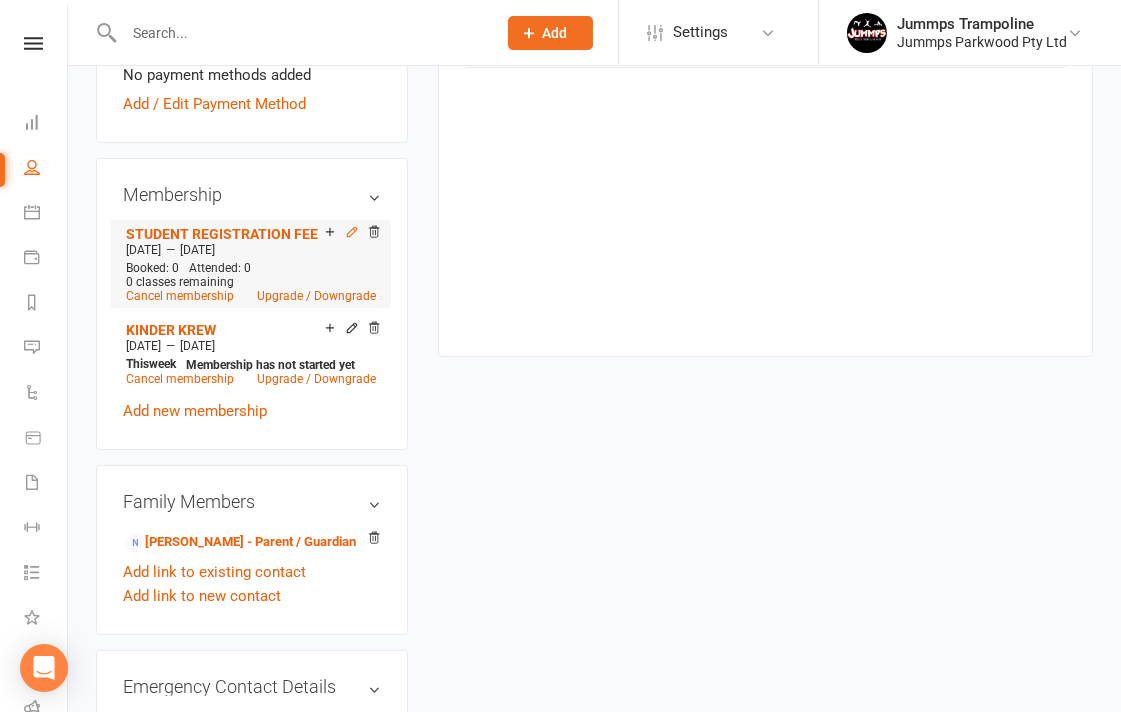 click 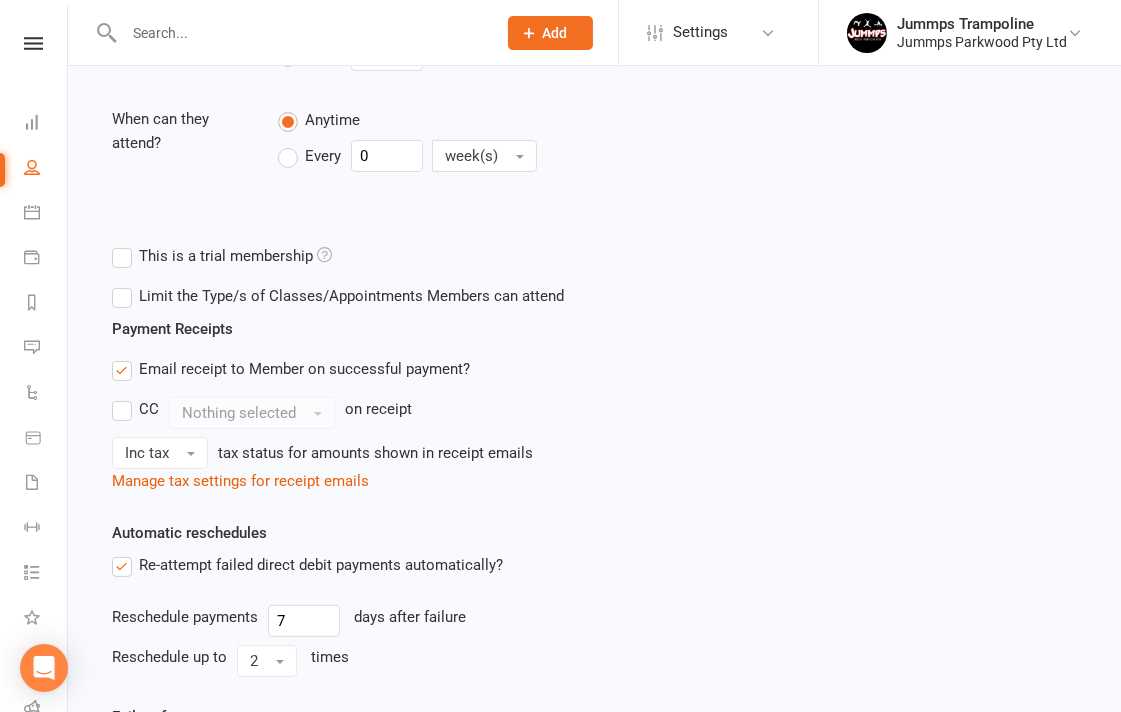scroll, scrollTop: 802, scrollLeft: 0, axis: vertical 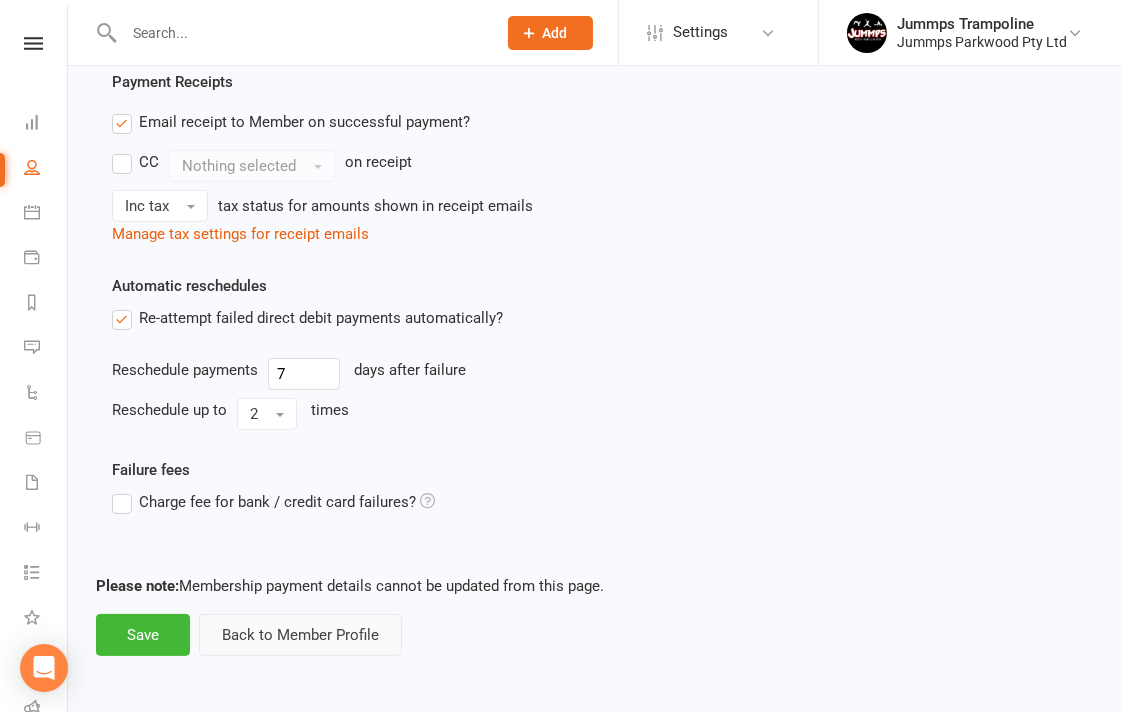 click on "Back to Member Profile" at bounding box center [300, 635] 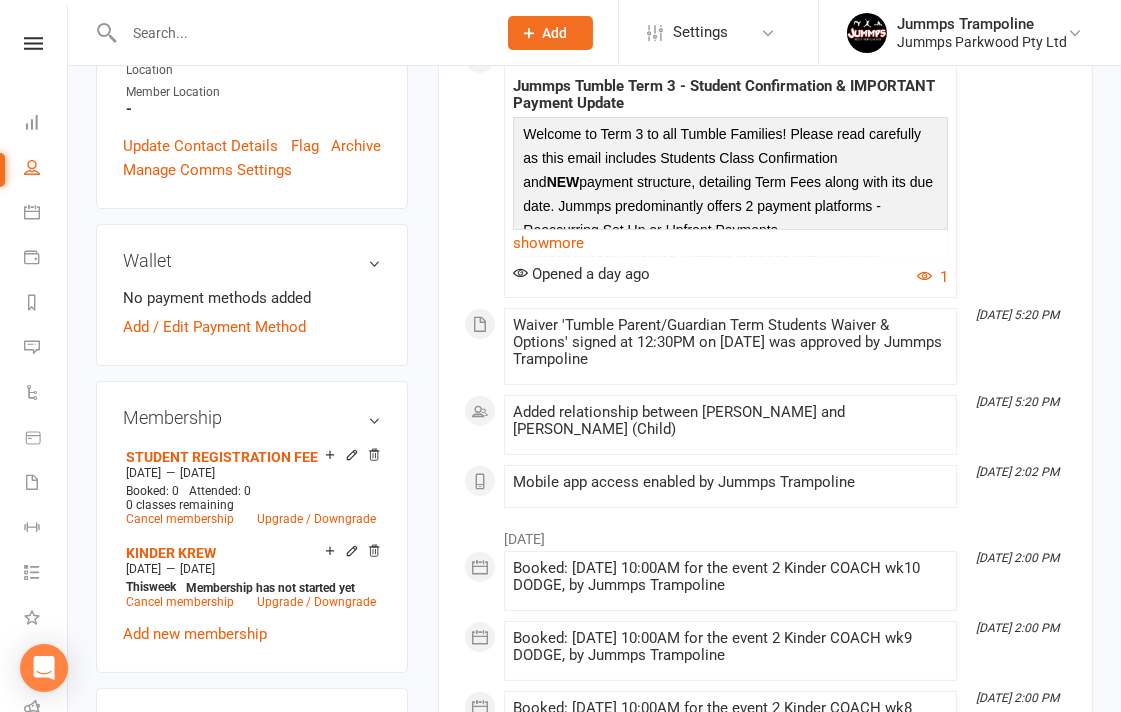 scroll, scrollTop: 444, scrollLeft: 0, axis: vertical 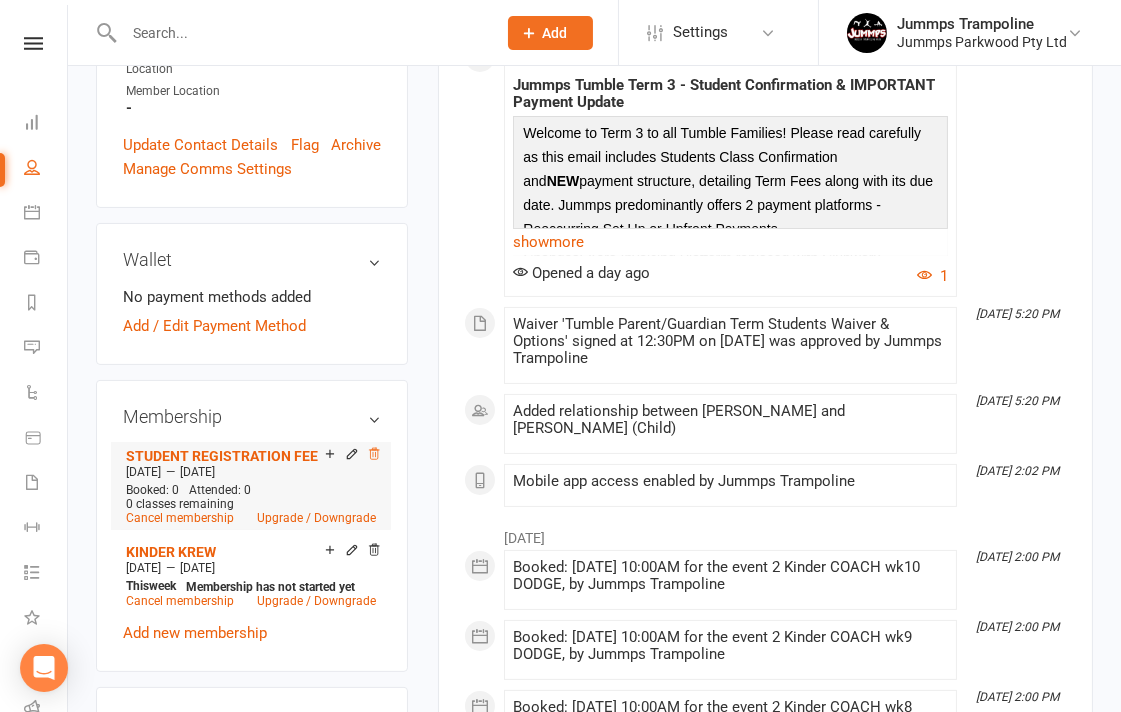 click 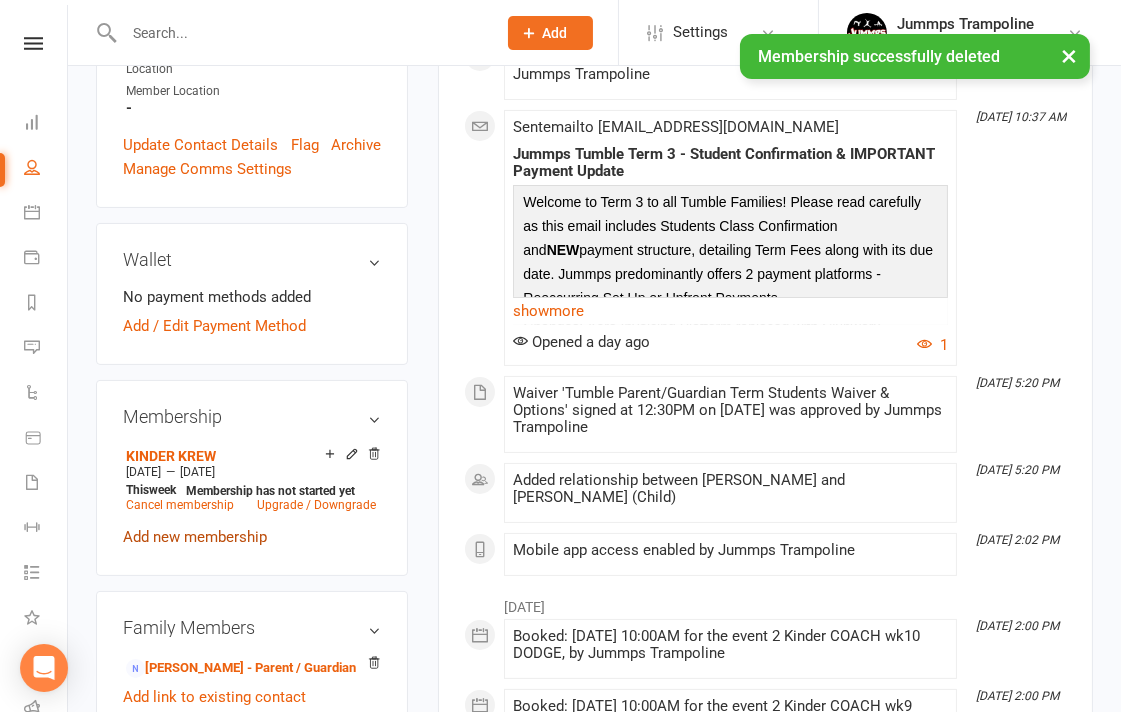 click on "Add new membership" at bounding box center (195, 537) 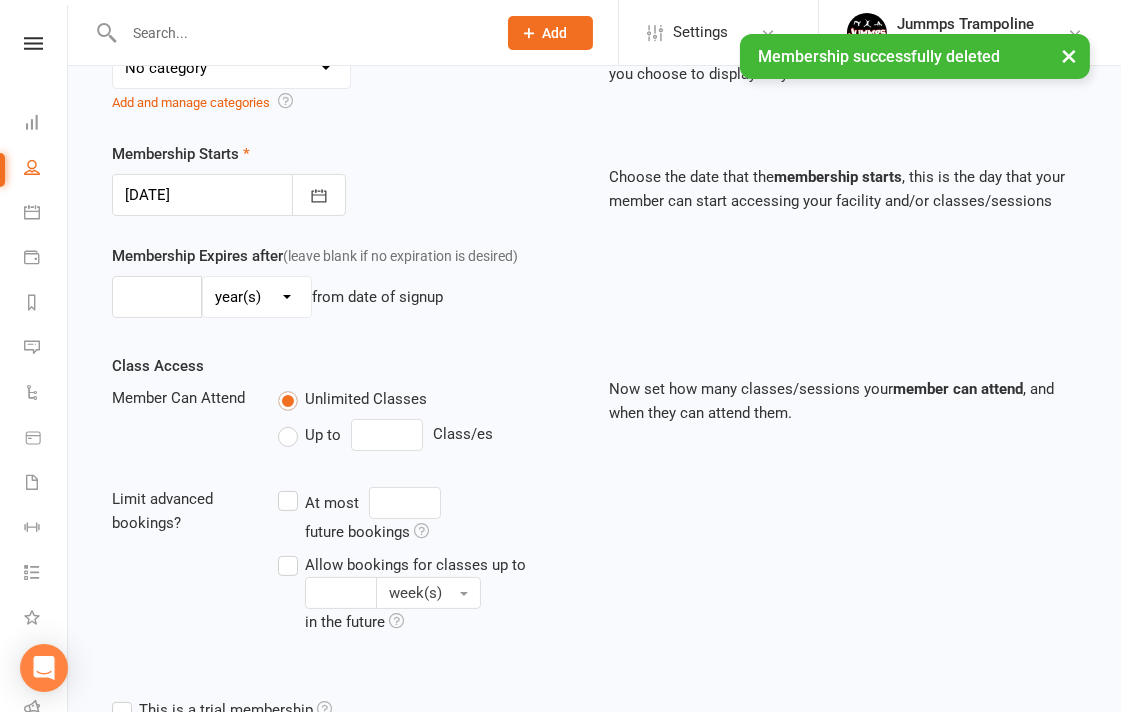 scroll, scrollTop: 0, scrollLeft: 0, axis: both 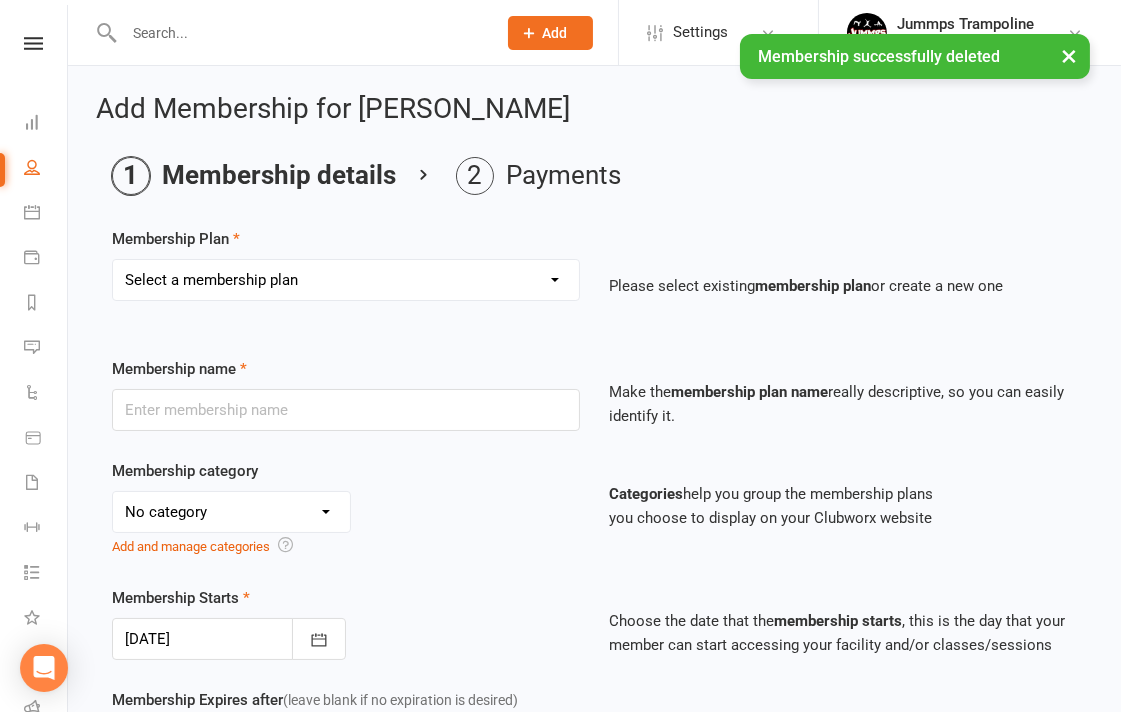 click on "Select a membership plan Create new Membership Plan STUDENT REGISTRATION FEE BRONZE ADV BRONZE KINDER KREW 1HR GIRLS PRE SILVER 1HR BOYS PRE SILVER 2HR GIRLS PRE SILVER 2HR BOYS SILVER 2HR GIRLS SILVER 2HR ADV SILVER 2HR GOLD TEEN GIRLS TEEN BOYS HOMESCHOOL JUMMPFIT 3XSPLIT FEE'S BY DD DROP IN JUMMPFIT - JUMMPS CONNECTION 1HR BOYS PRE SILVER JUMMPS CONNECTION 1HR GIRLS PRE SILVER JUMMPS CONNECTION TEEN BOYS JUMMPS CONNECTION TEEN GIRLS JUMMPS CONNECTION KINDER KREW JUMMPS CONNECTION BRONZE JUMMPS CONNECTION ADVANCE BRONZE JUMMPS CONNECTION HOMESCHOOL JUMMPS CONNECTION 2HR GOLD JUMMPS CONNECTION 2HR GIRLS SILVER JUMMPS CONNECTION 2HR GIRLS PRE SILVER JUMMPS CONNECTION 2HR BOYS SILVER JUMMPS CONNECTION 2HR BOYS ADV SILVER WAITLIST - TO BE UPGRADED WHEN SPOT AVAIL 2HR BOYS SILVER & 1HR HOMESCHOOL z. DONT USE Bronze membership - bank transfer - $240 z. DONT USE Bronze membership - bank transfer - $240 - Payment" at bounding box center (346, 280) 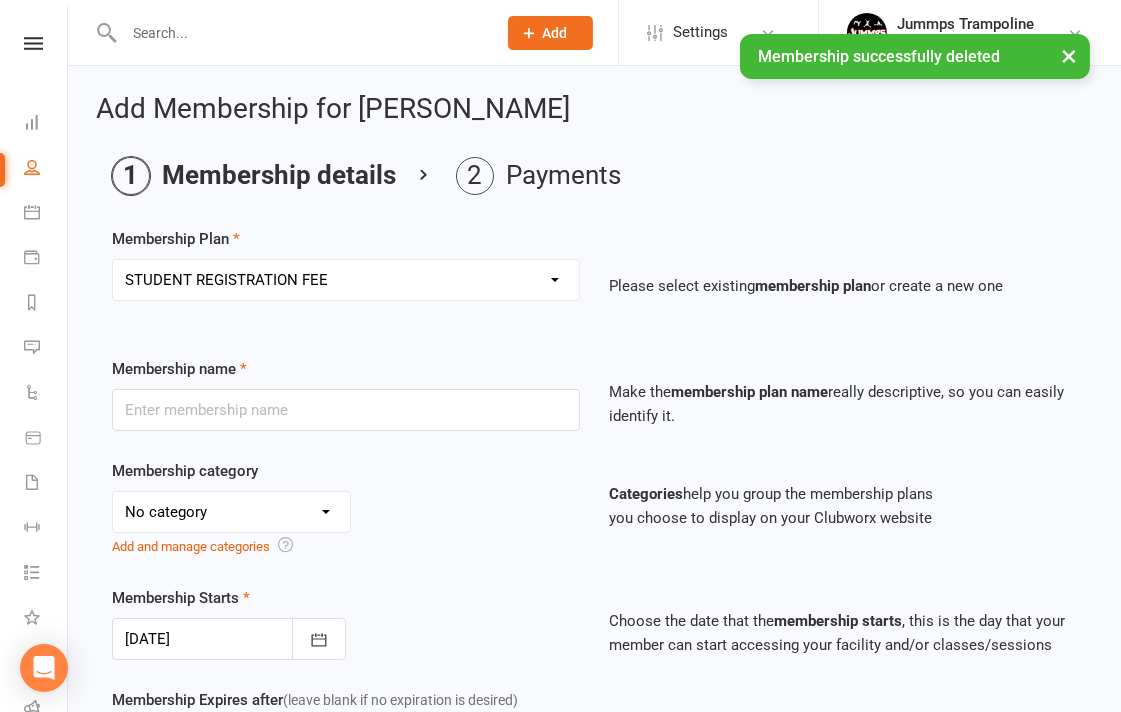 click on "Select a membership plan Create new Membership Plan STUDENT REGISTRATION FEE BRONZE ADV BRONZE KINDER KREW 1HR GIRLS PRE SILVER 1HR BOYS PRE SILVER 2HR GIRLS PRE SILVER 2HR BOYS SILVER 2HR GIRLS SILVER 2HR ADV SILVER 2HR GOLD TEEN GIRLS TEEN BOYS HOMESCHOOL JUMMPFIT 3XSPLIT FEE'S BY DD DROP IN JUMMPFIT - JUMMPS CONNECTION 1HR BOYS PRE SILVER JUMMPS CONNECTION 1HR GIRLS PRE SILVER JUMMPS CONNECTION TEEN BOYS JUMMPS CONNECTION TEEN GIRLS JUMMPS CONNECTION KINDER KREW JUMMPS CONNECTION BRONZE JUMMPS CONNECTION ADVANCE BRONZE JUMMPS CONNECTION HOMESCHOOL JUMMPS CONNECTION 2HR GOLD JUMMPS CONNECTION 2HR GIRLS SILVER JUMMPS CONNECTION 2HR GIRLS PRE SILVER JUMMPS CONNECTION 2HR BOYS SILVER JUMMPS CONNECTION 2HR BOYS ADV SILVER WAITLIST - TO BE UPGRADED WHEN SPOT AVAIL 2HR BOYS SILVER & 1HR HOMESCHOOL z. DONT USE Bronze membership - bank transfer - $240 z. DONT USE Bronze membership - bank transfer - $240 - Payment" at bounding box center (346, 280) 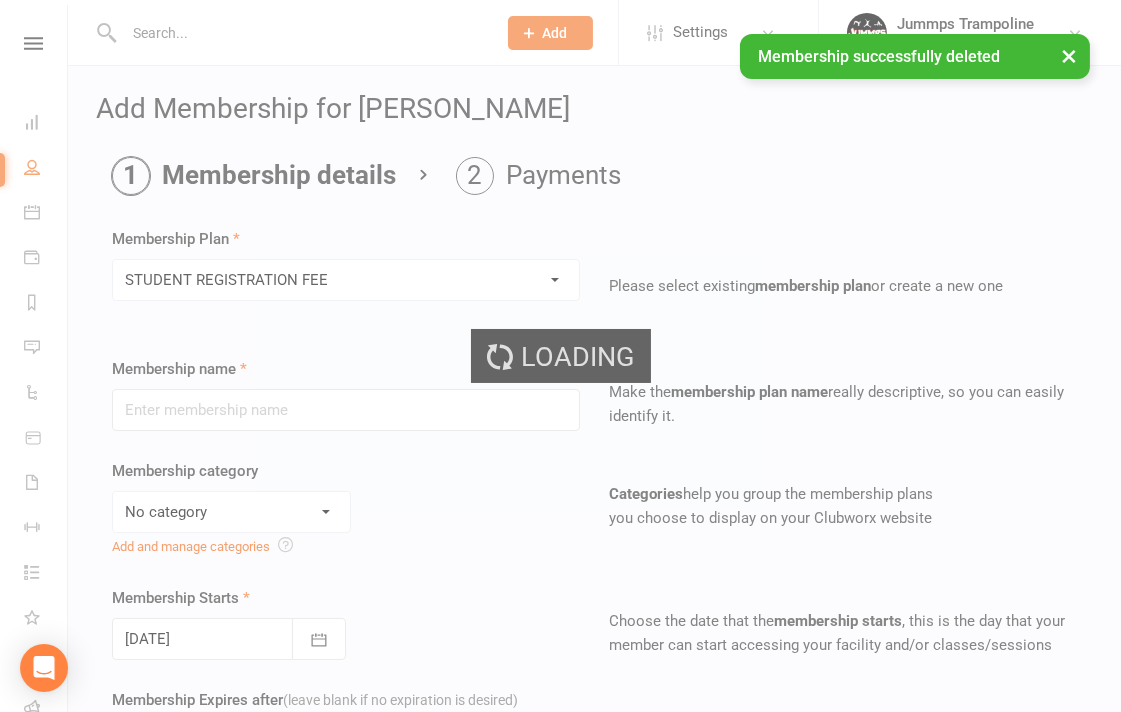 type on "STUDENT REGISTRATION FEE" 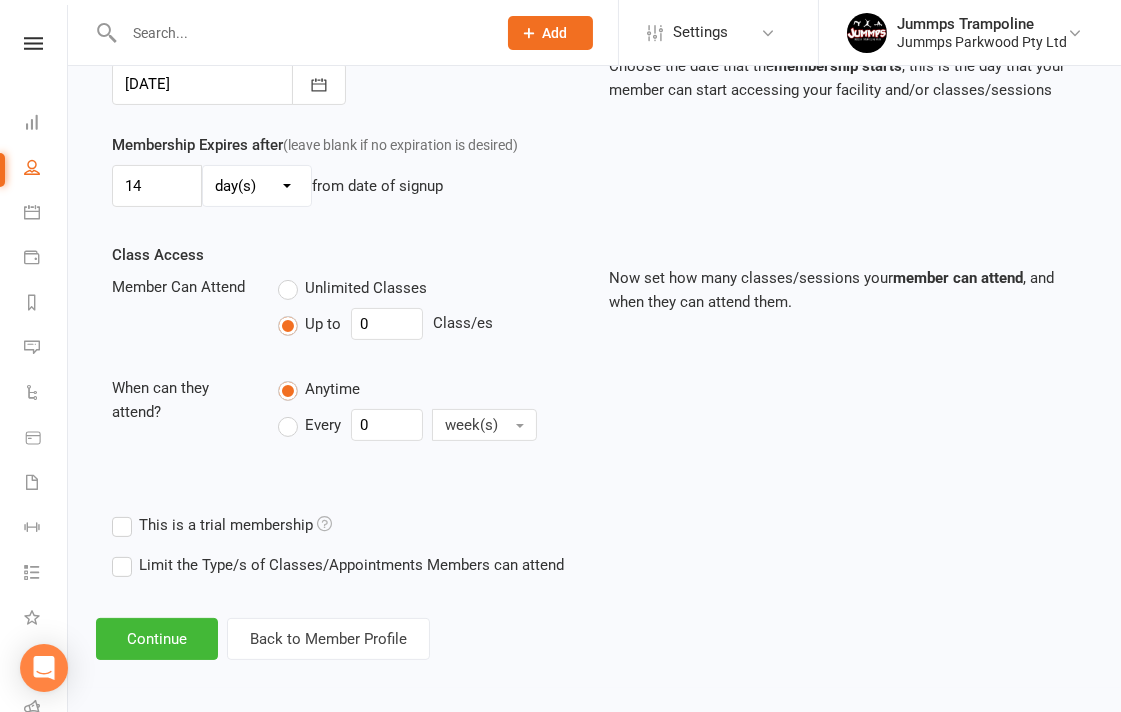 scroll, scrollTop: 560, scrollLeft: 0, axis: vertical 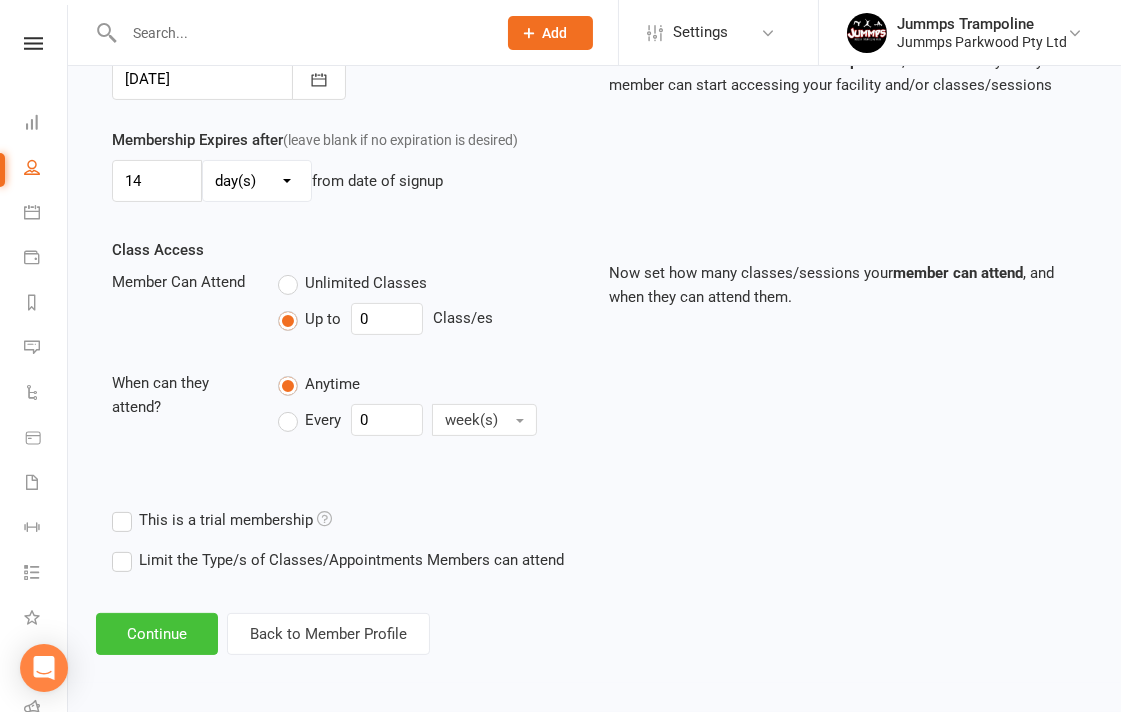 drag, startPoint x: 176, startPoint y: 637, endPoint x: 187, endPoint y: 583, distance: 55.108982 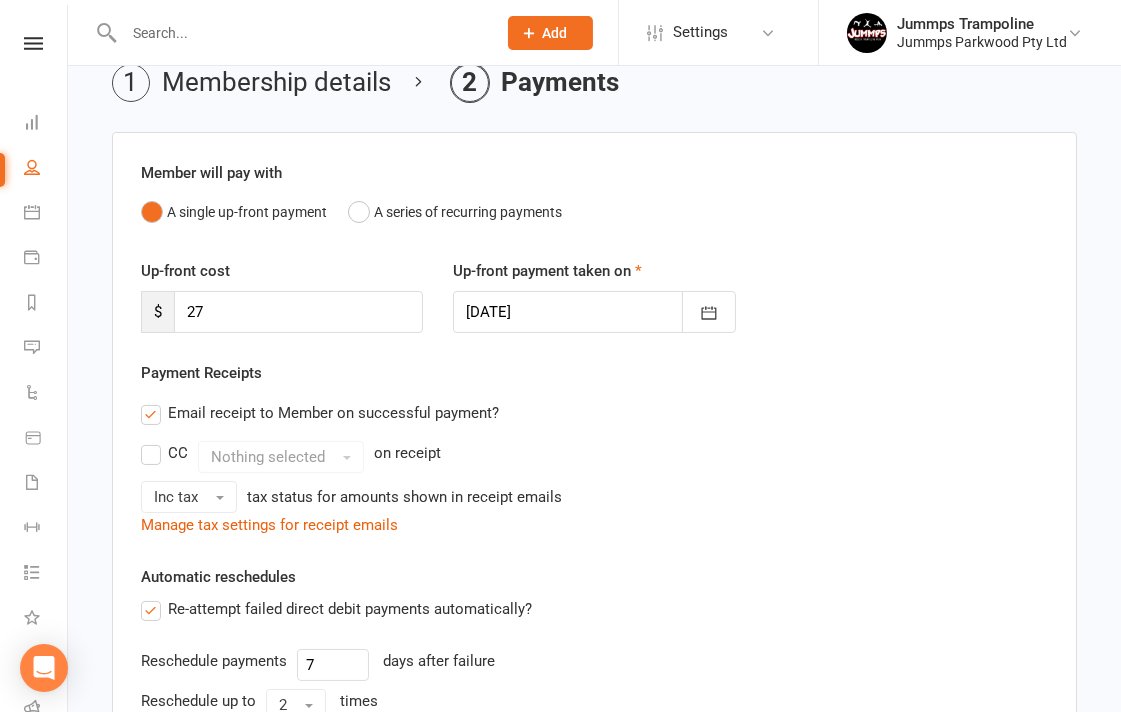 scroll, scrollTop: 0, scrollLeft: 0, axis: both 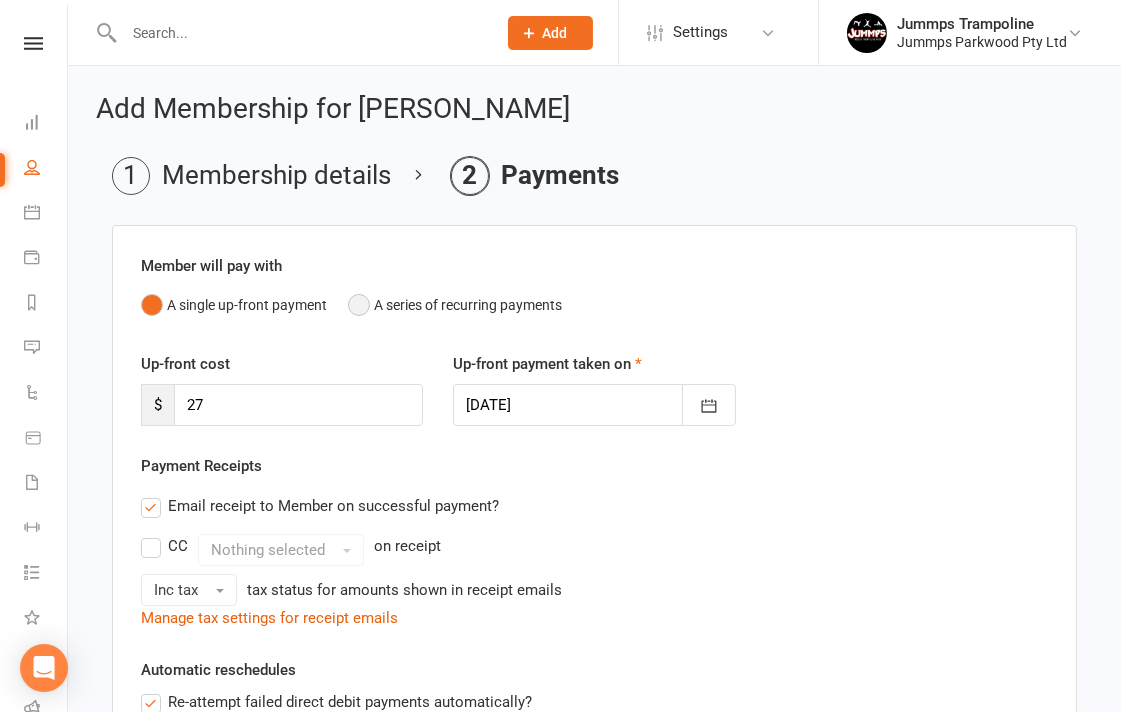 click on "A series of recurring payments" at bounding box center (455, 305) 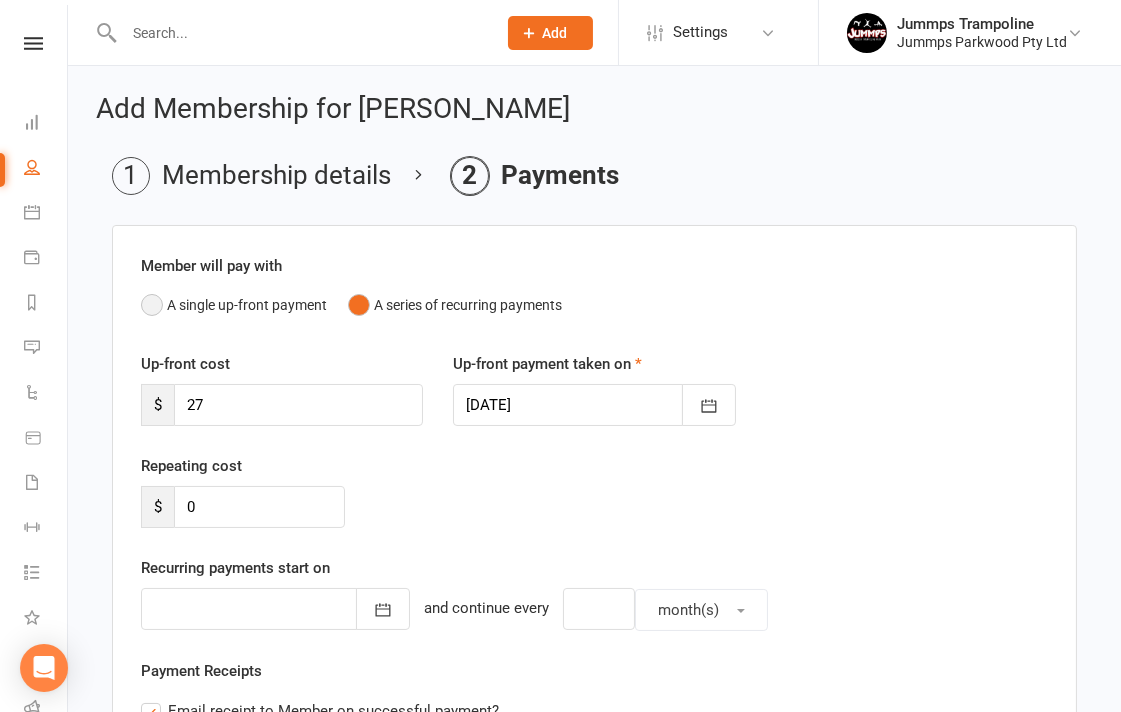 click on "A single up-front payment" at bounding box center (234, 305) 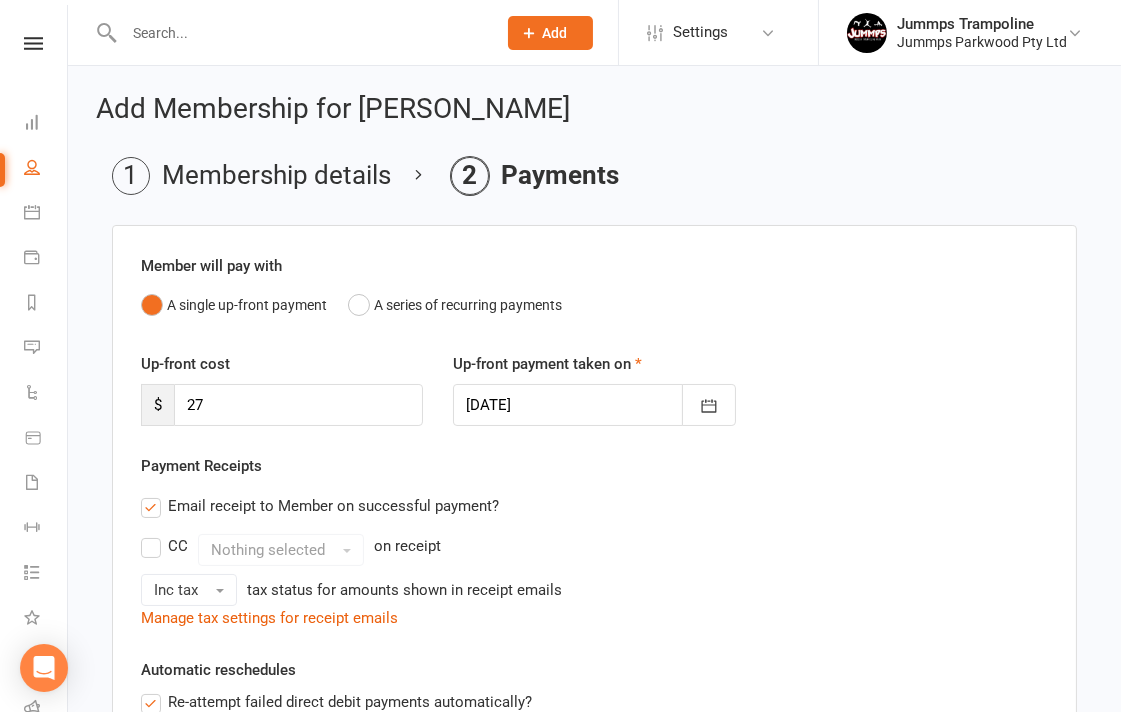 click on "Payment Receipts Email receipt to Member on successful payment? CC
Nothing selected
on receipt
Inc tax
tax status for amounts shown in receipt emails Manage tax settings for receipt emails" at bounding box center (594, 542) 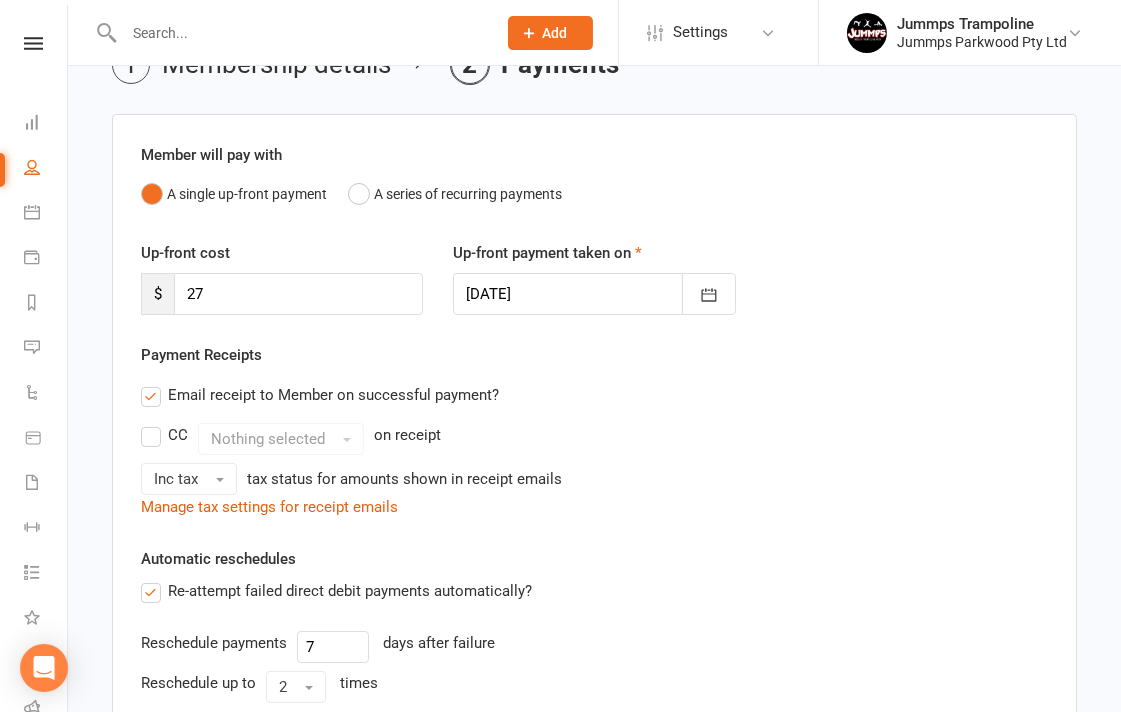 scroll, scrollTop: 222, scrollLeft: 0, axis: vertical 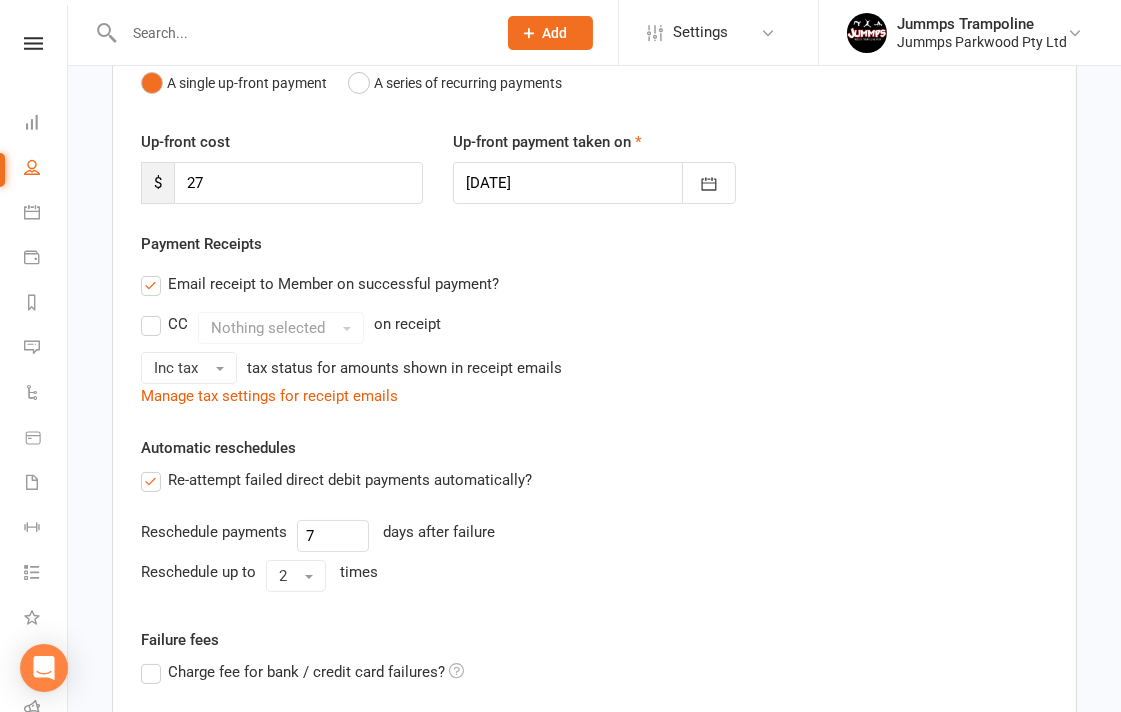click on "Re-attempt failed direct debit payments automatically?" at bounding box center (594, 480) 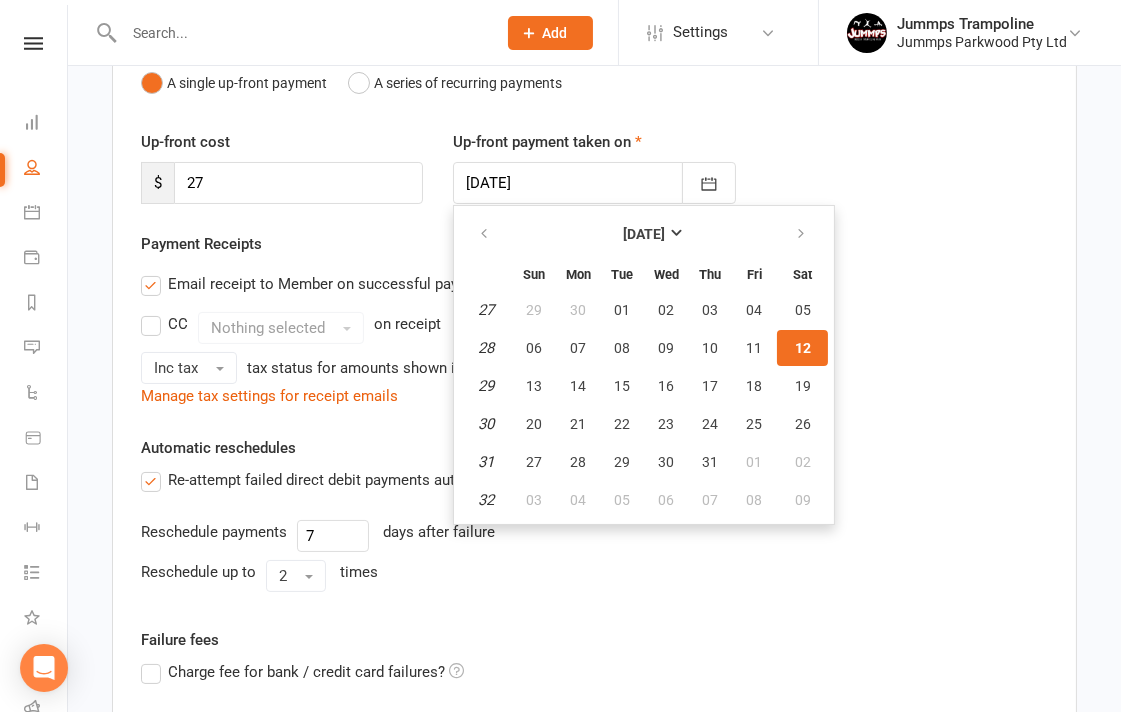 click on "Member will pay with A single up-front payment A series of recurring payments Up-front cost  $ 27 Up-front payment taken on [DATE]
[DATE]
Sun Mon Tue Wed Thu Fri Sat
27
29
30
01
02
03
04
05
28
06
07
08
09
10
11
12
29
13
14
15
16
17
18
19
30
20
21
22
23
24
25
26
31
27
28
29" at bounding box center [594, 455] 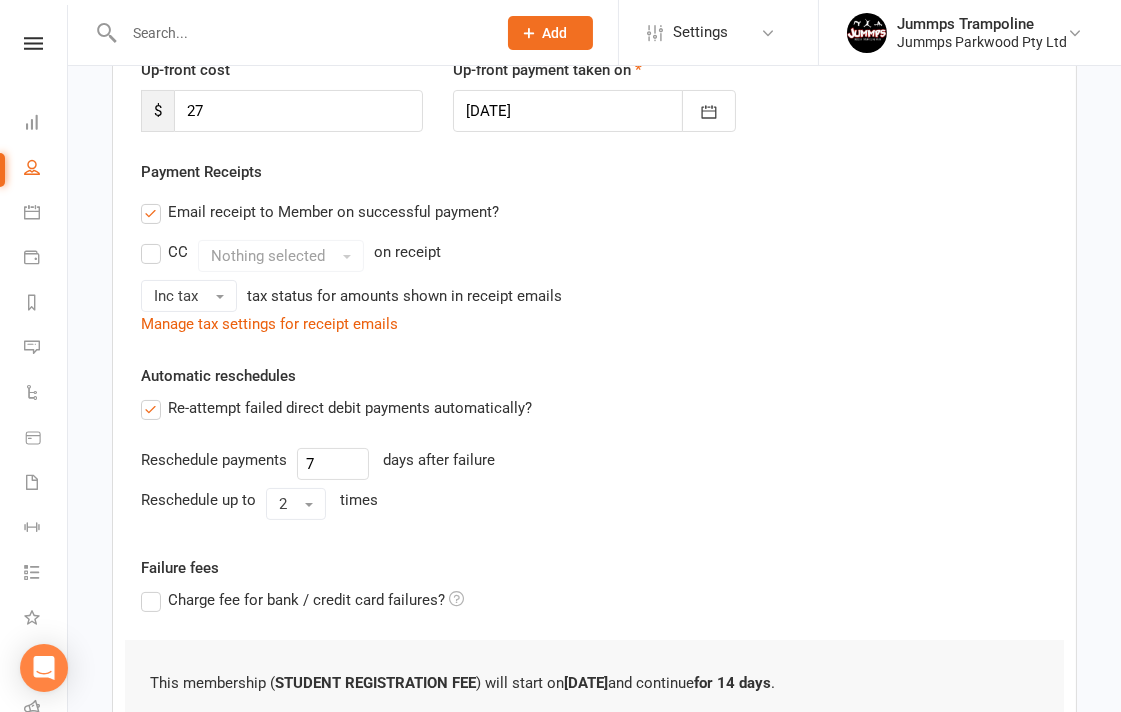 scroll, scrollTop: 333, scrollLeft: 0, axis: vertical 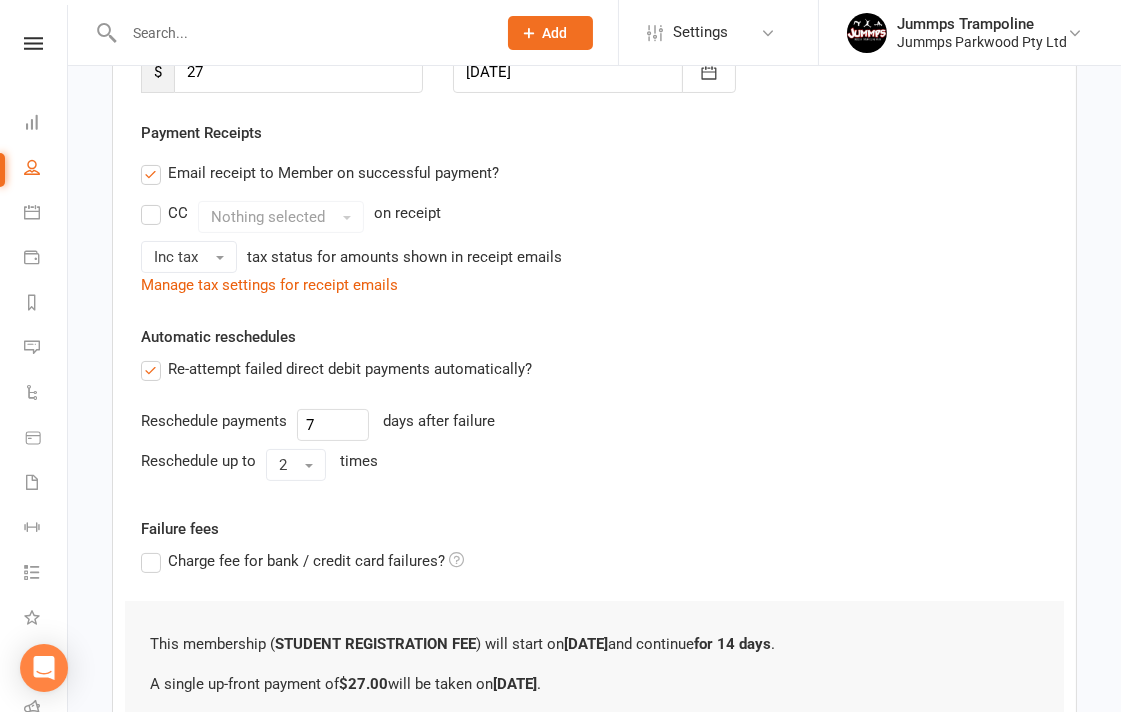 click at bounding box center [300, 33] 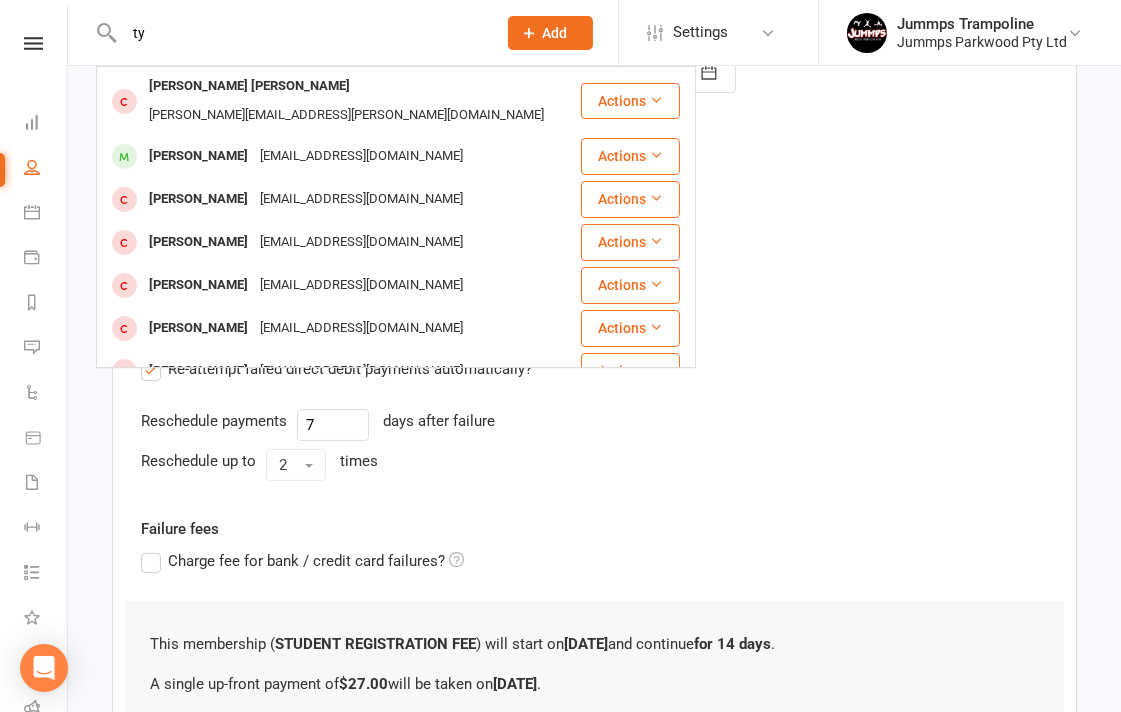 type on "t" 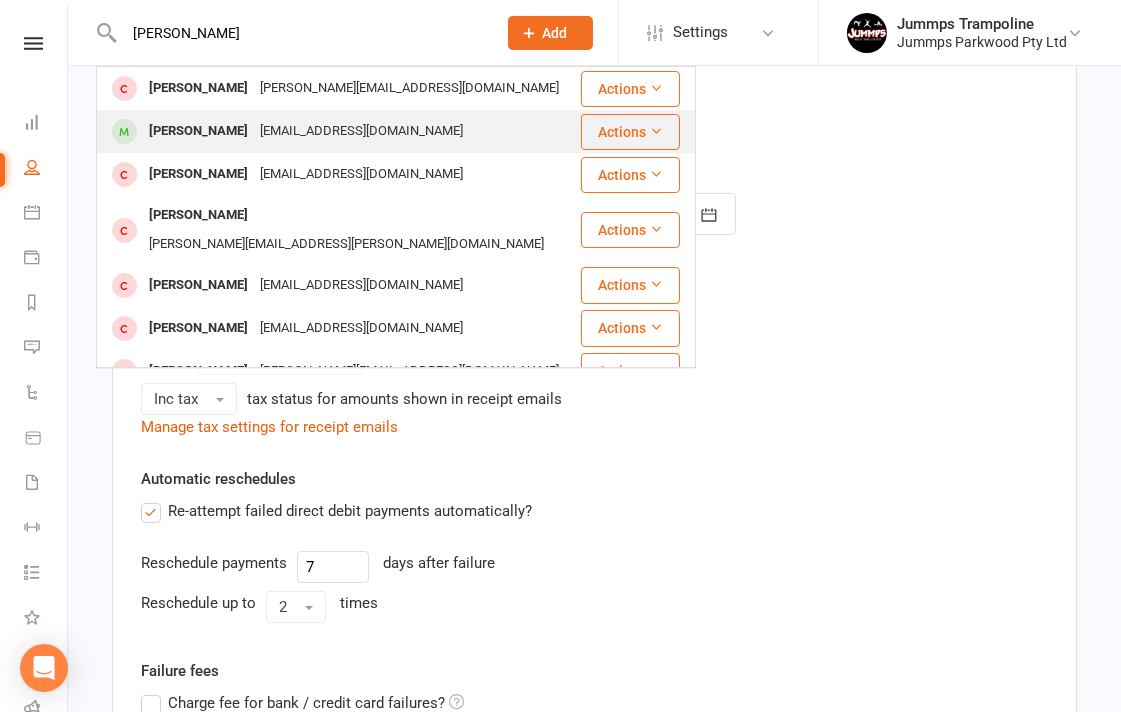 scroll, scrollTop: 0, scrollLeft: 0, axis: both 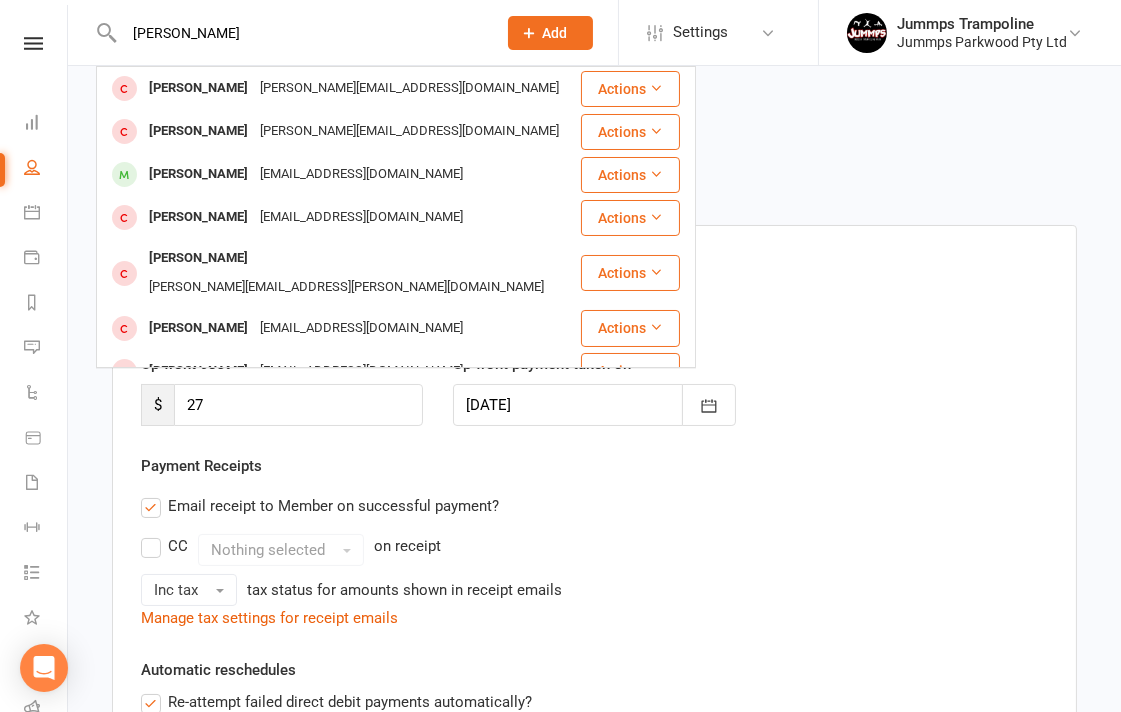click on "[PERSON_NAME]" at bounding box center (300, 33) 